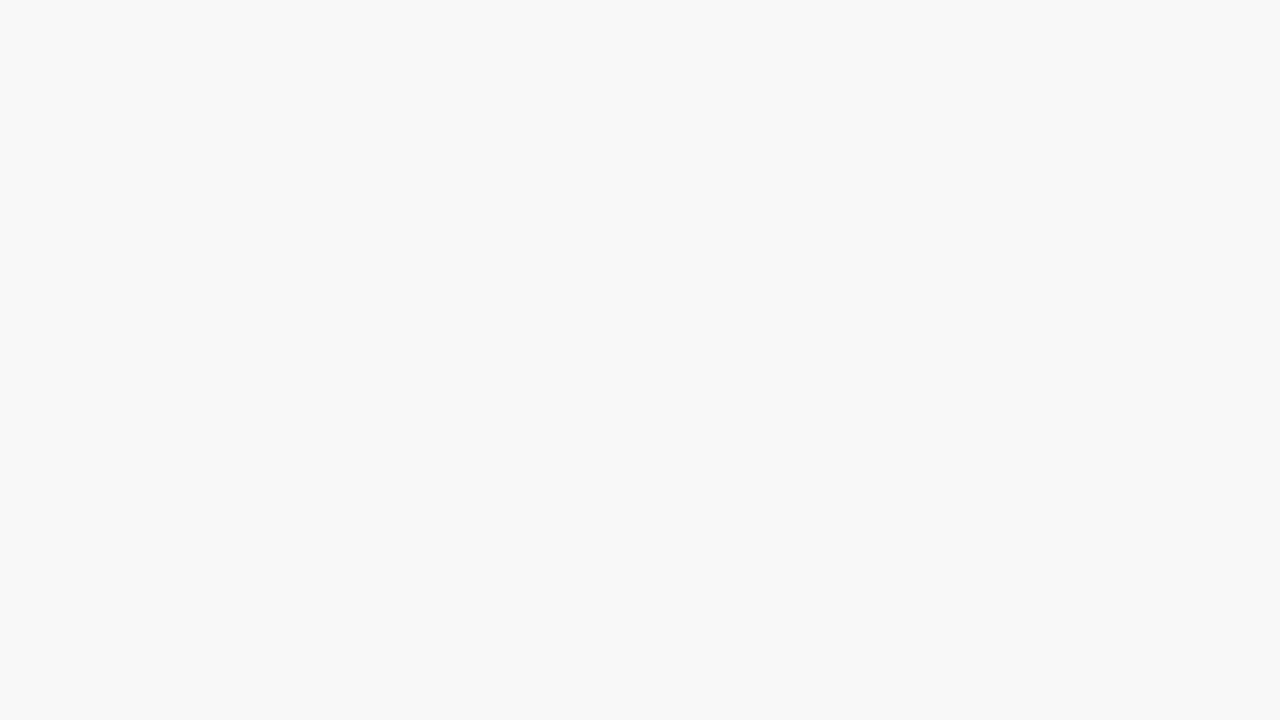 scroll, scrollTop: 0, scrollLeft: 0, axis: both 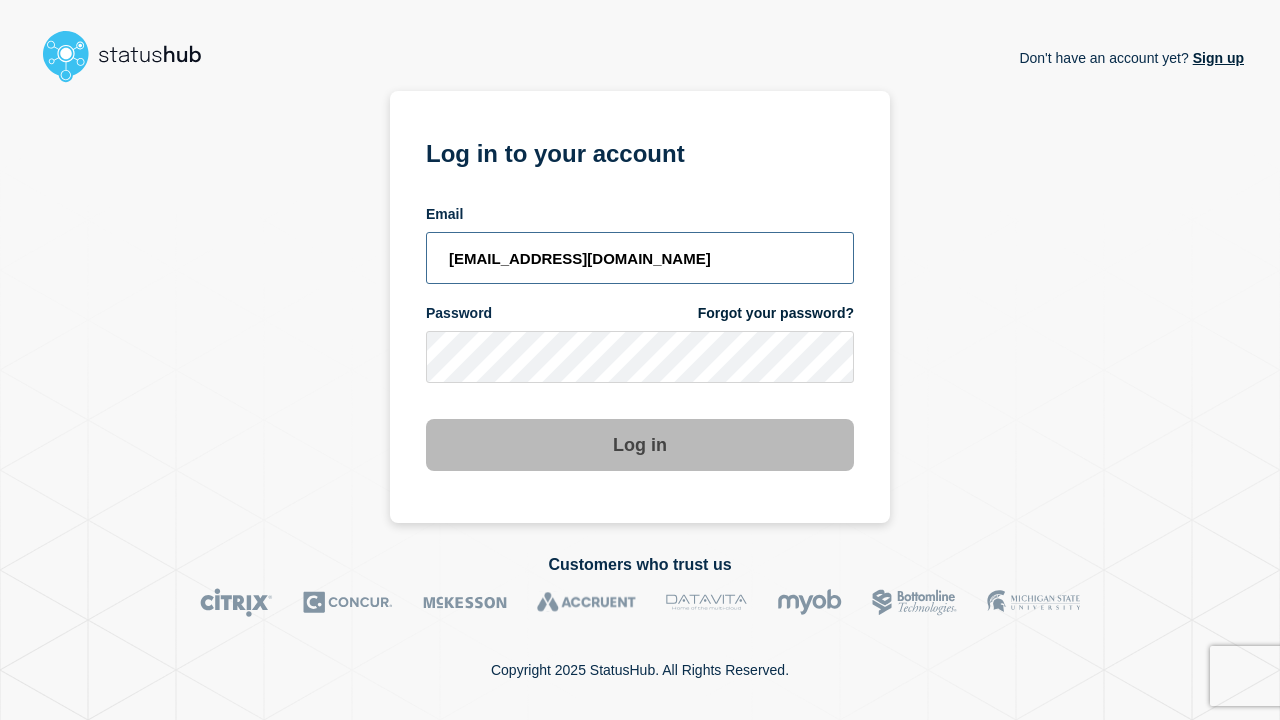 type on "[EMAIL_ADDRESS][DOMAIN_NAME]" 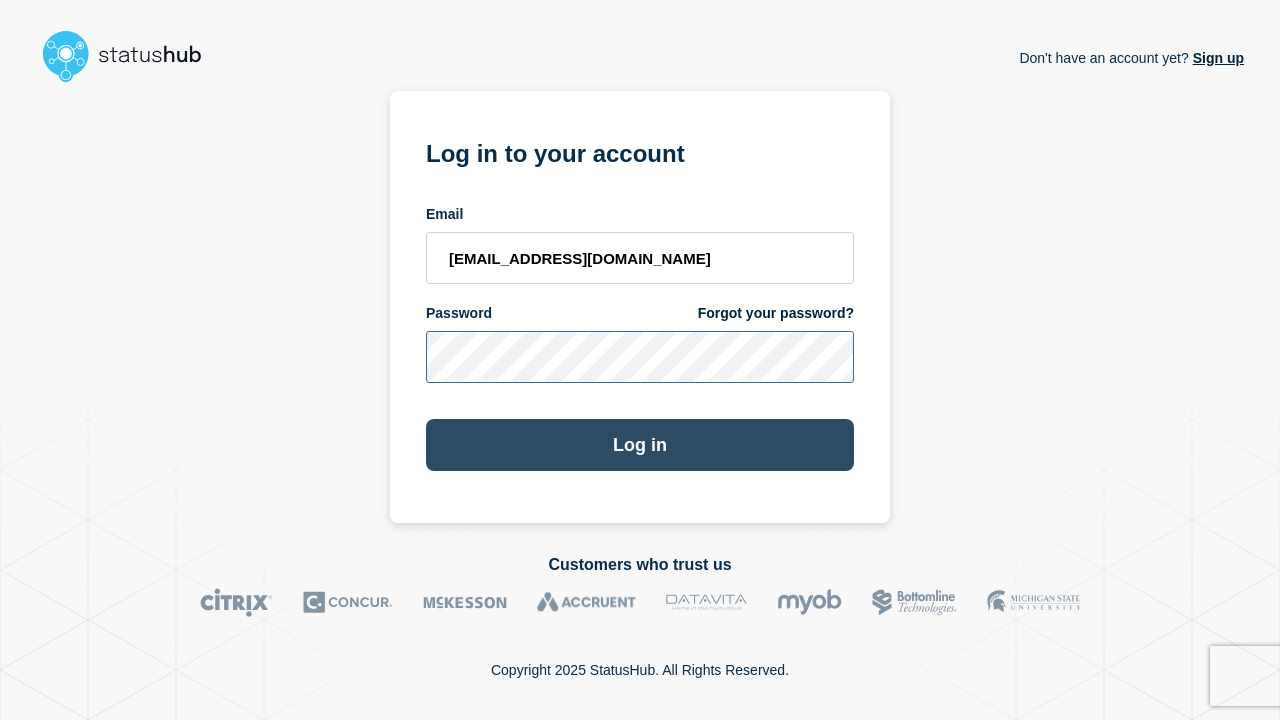 click on "Log in" at bounding box center [640, 445] 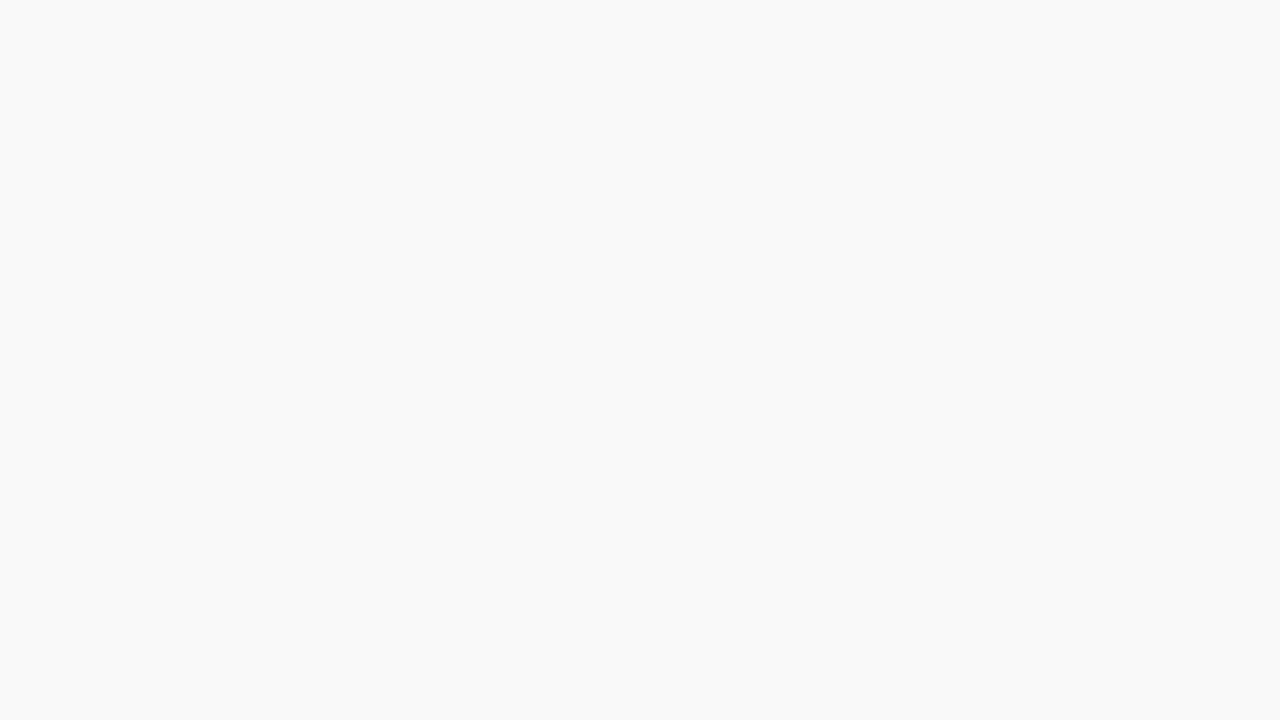 scroll, scrollTop: 0, scrollLeft: 0, axis: both 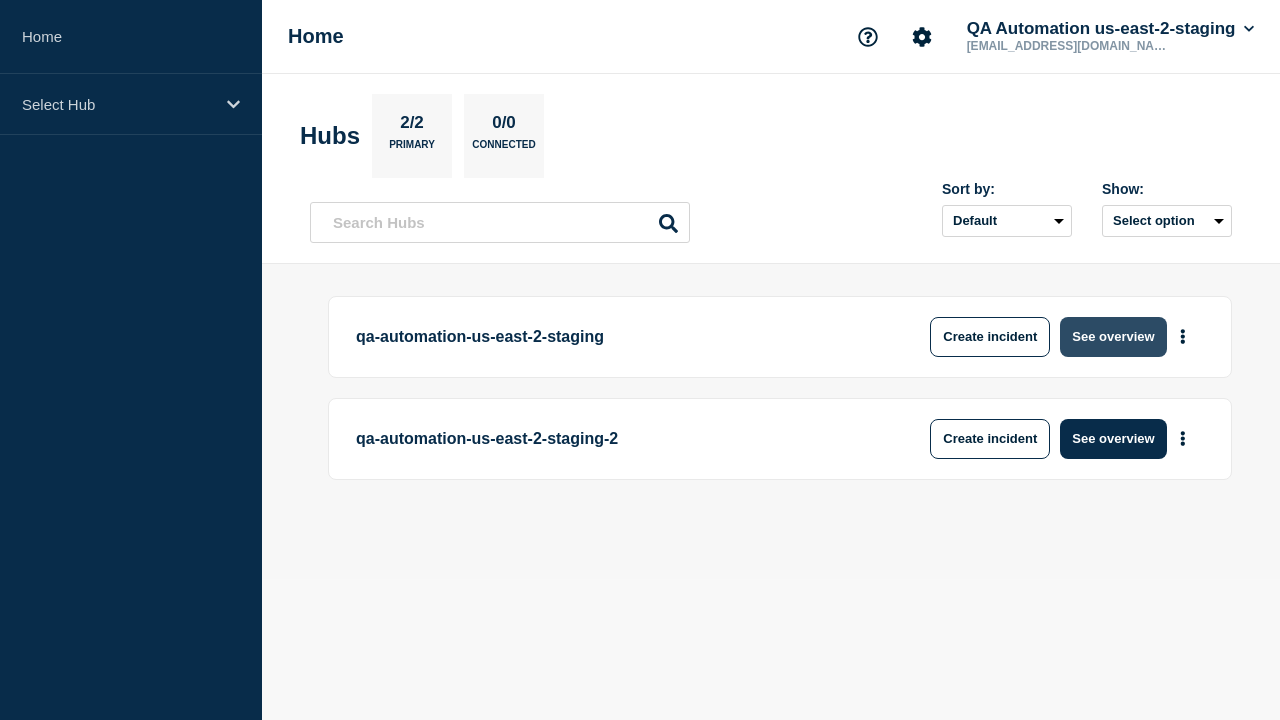 click on "See overview" at bounding box center [1113, 337] 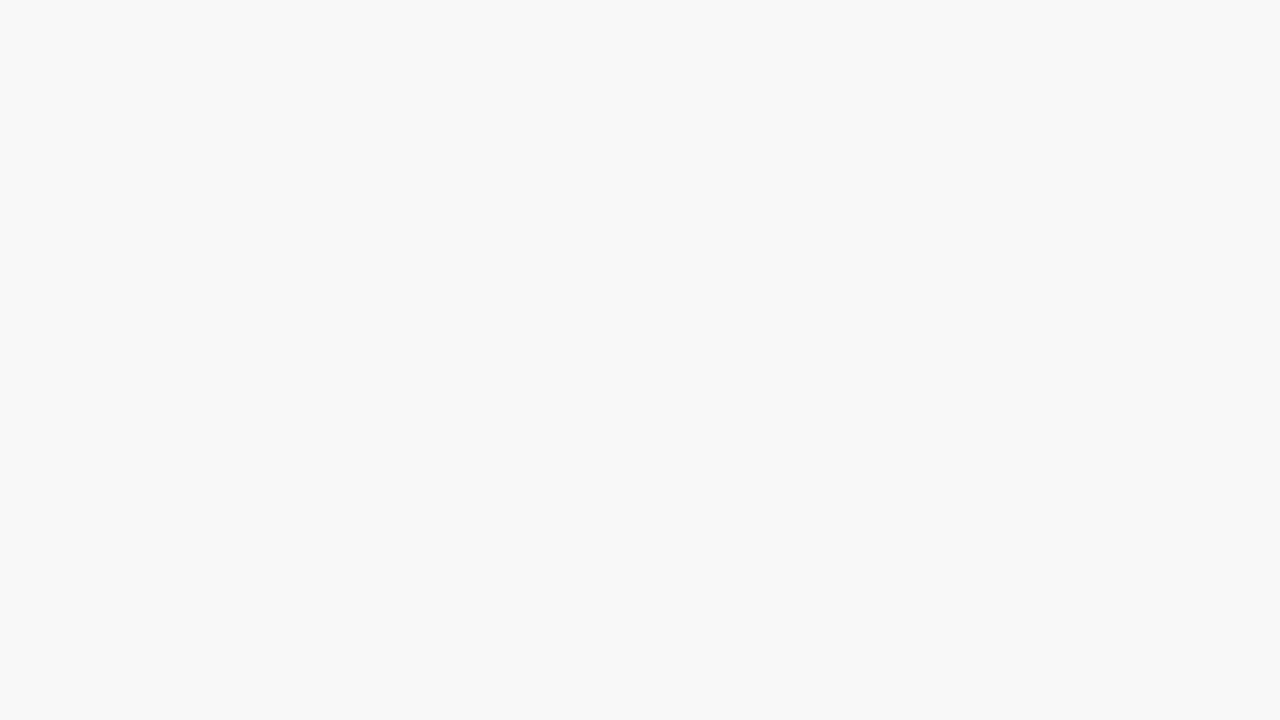 scroll, scrollTop: 0, scrollLeft: 0, axis: both 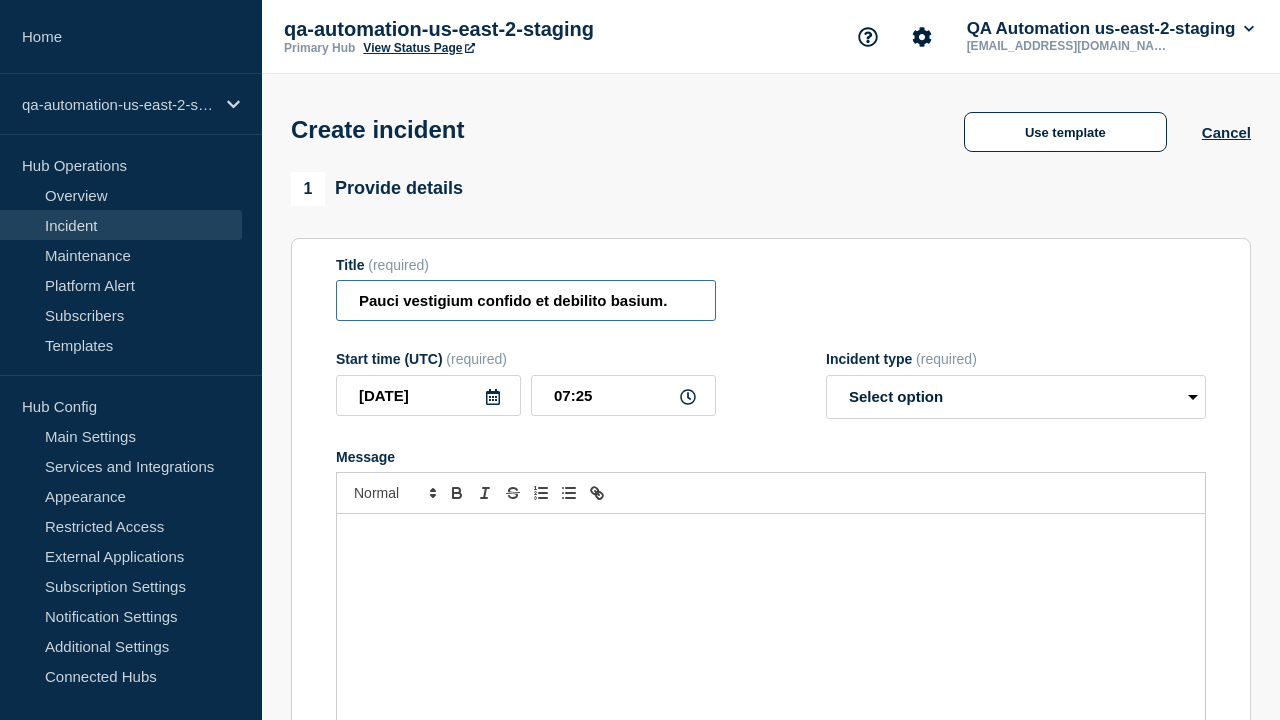 type on "Pauci vestigium confido et debilito basium." 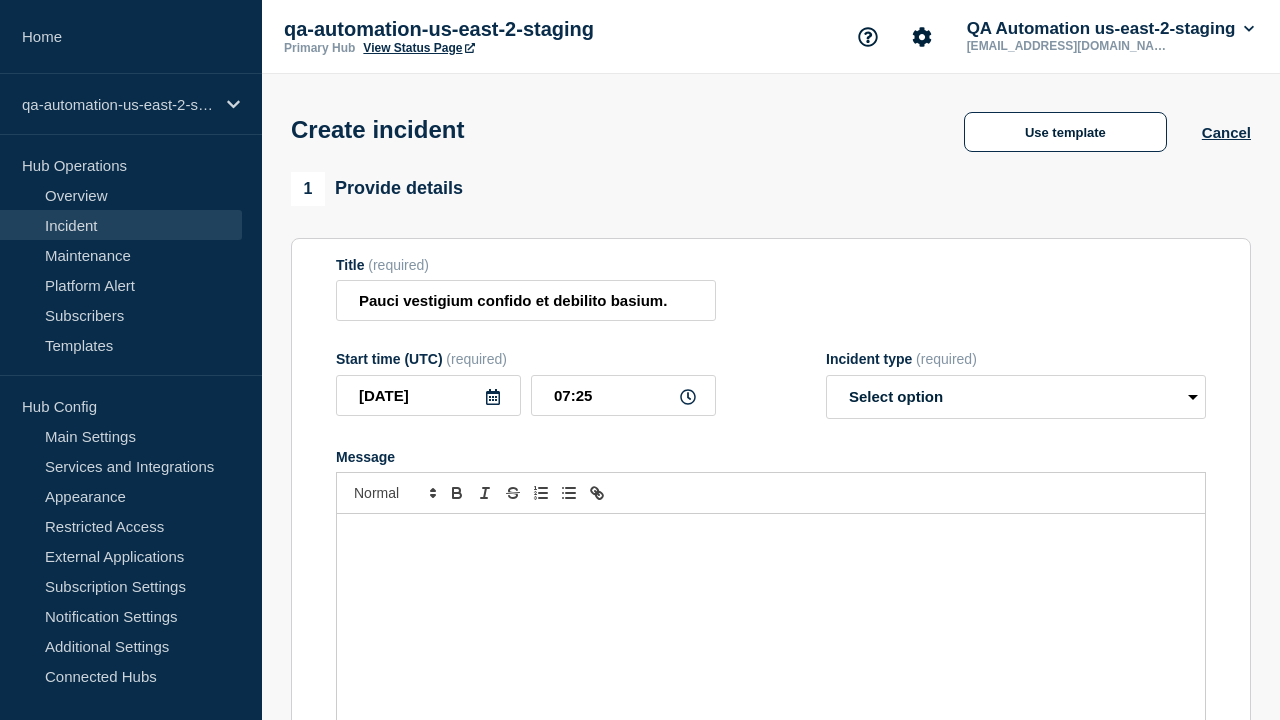 click at bounding box center [771, 634] 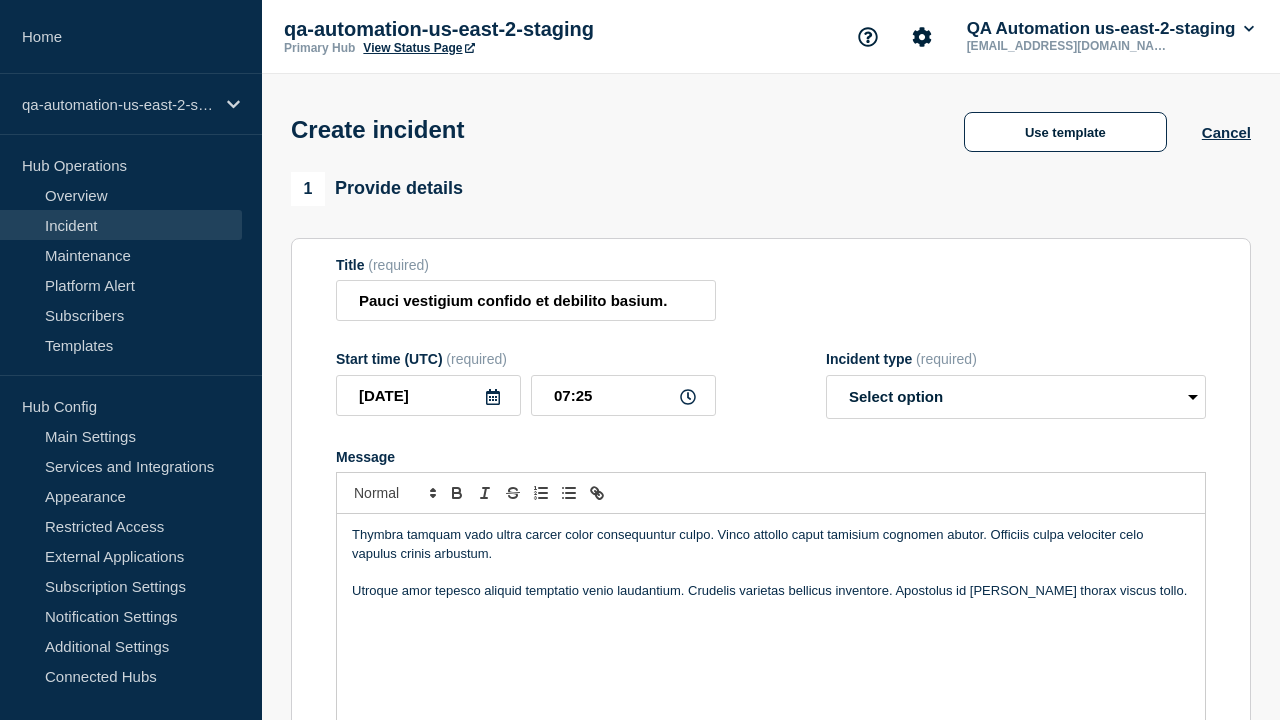 select on "identified" 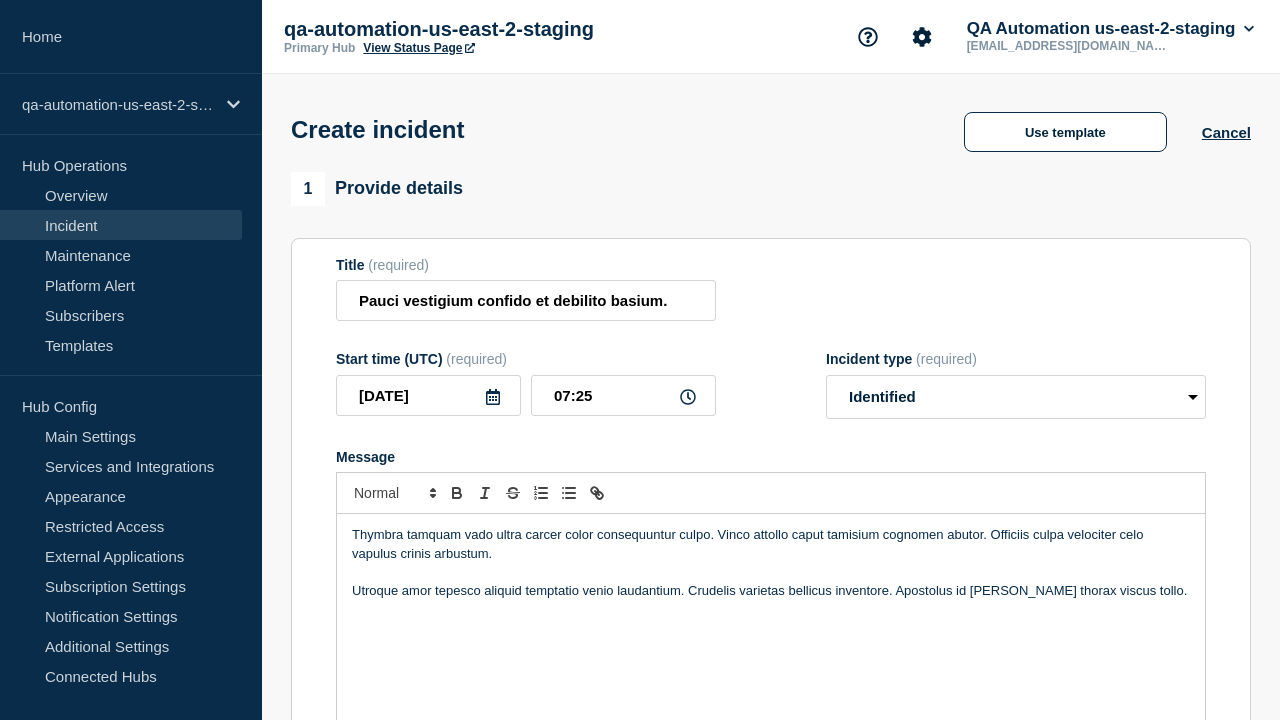 scroll, scrollTop: 634, scrollLeft: 0, axis: vertical 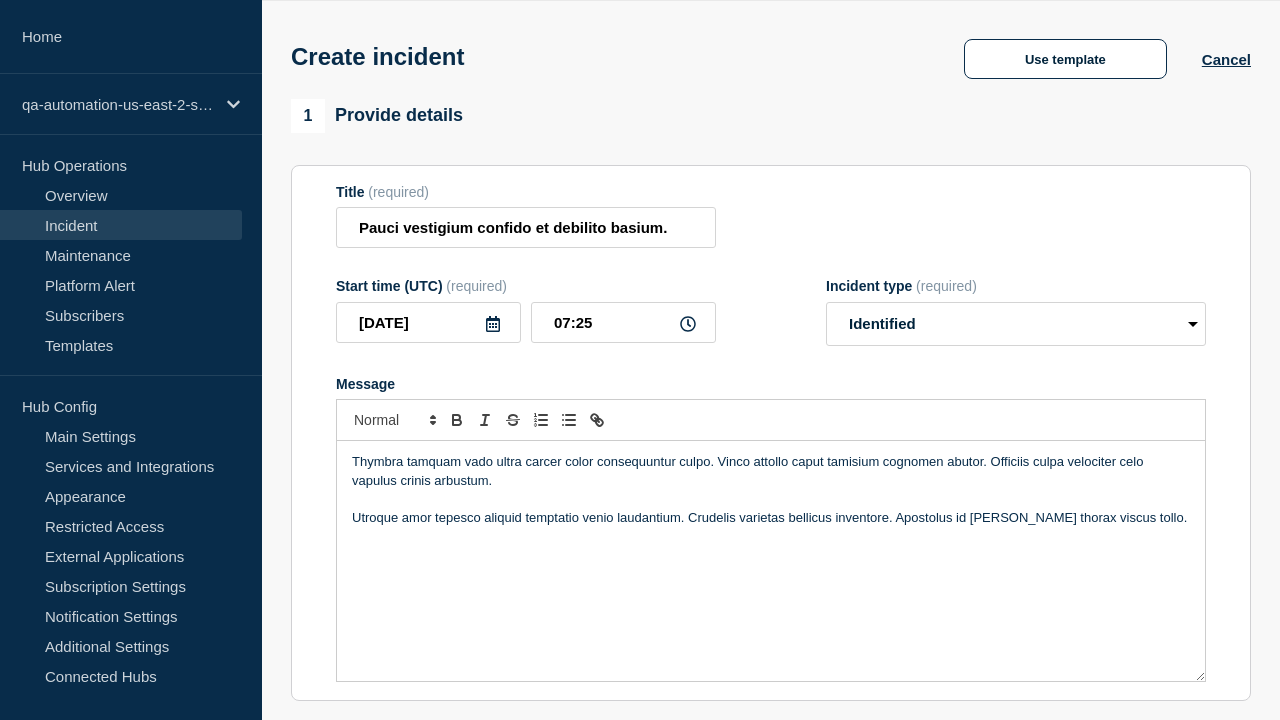 click on "Select Services" at bounding box center (770, 901) 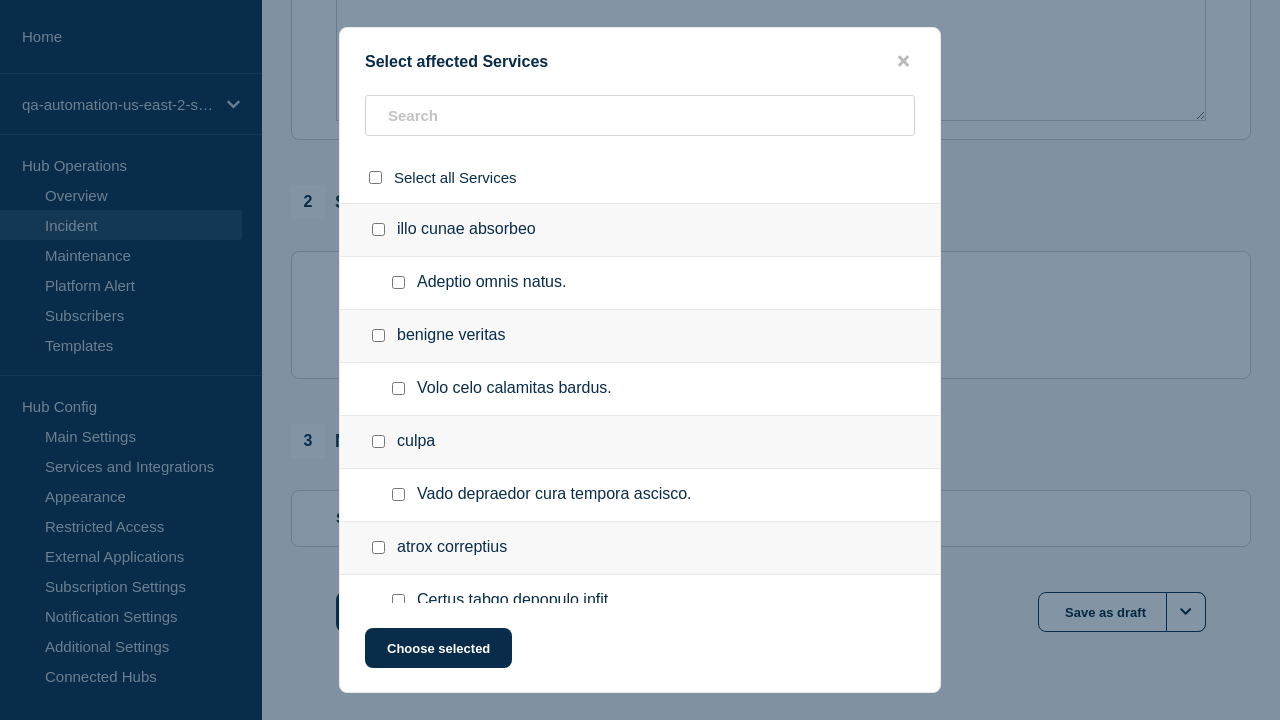 click on "Choose selected" 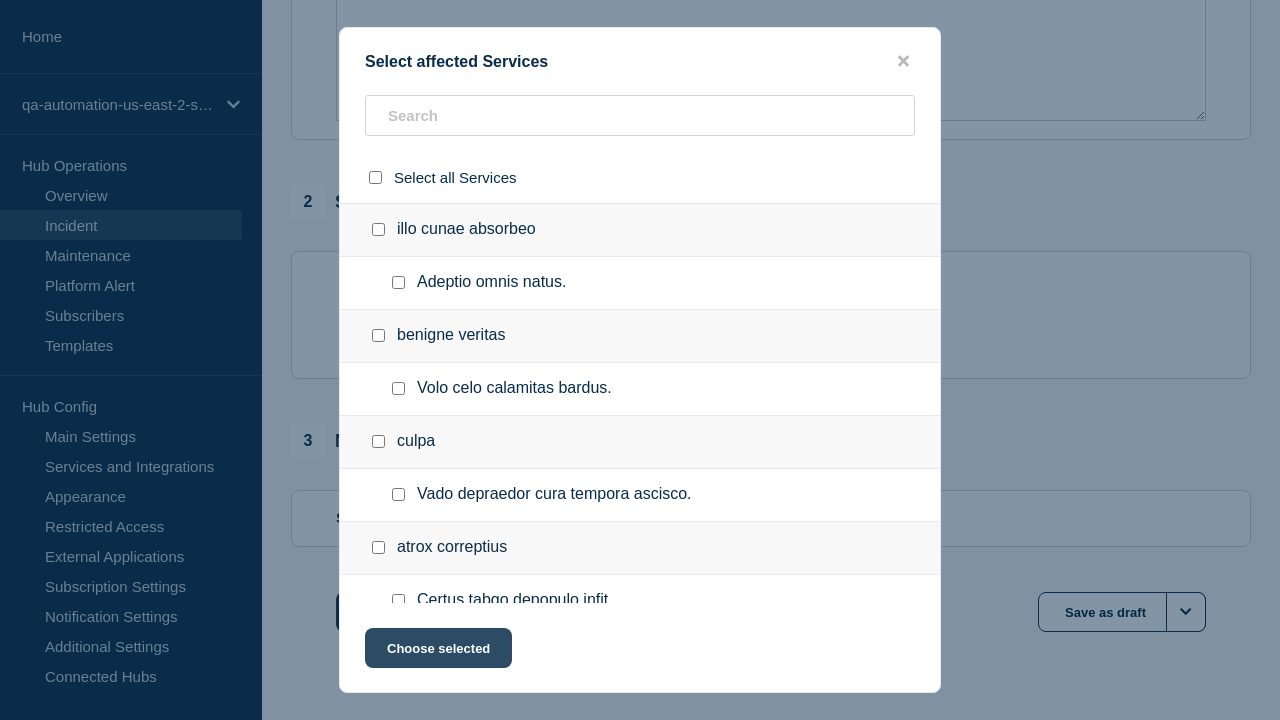 scroll, scrollTop: 316, scrollLeft: 0, axis: vertical 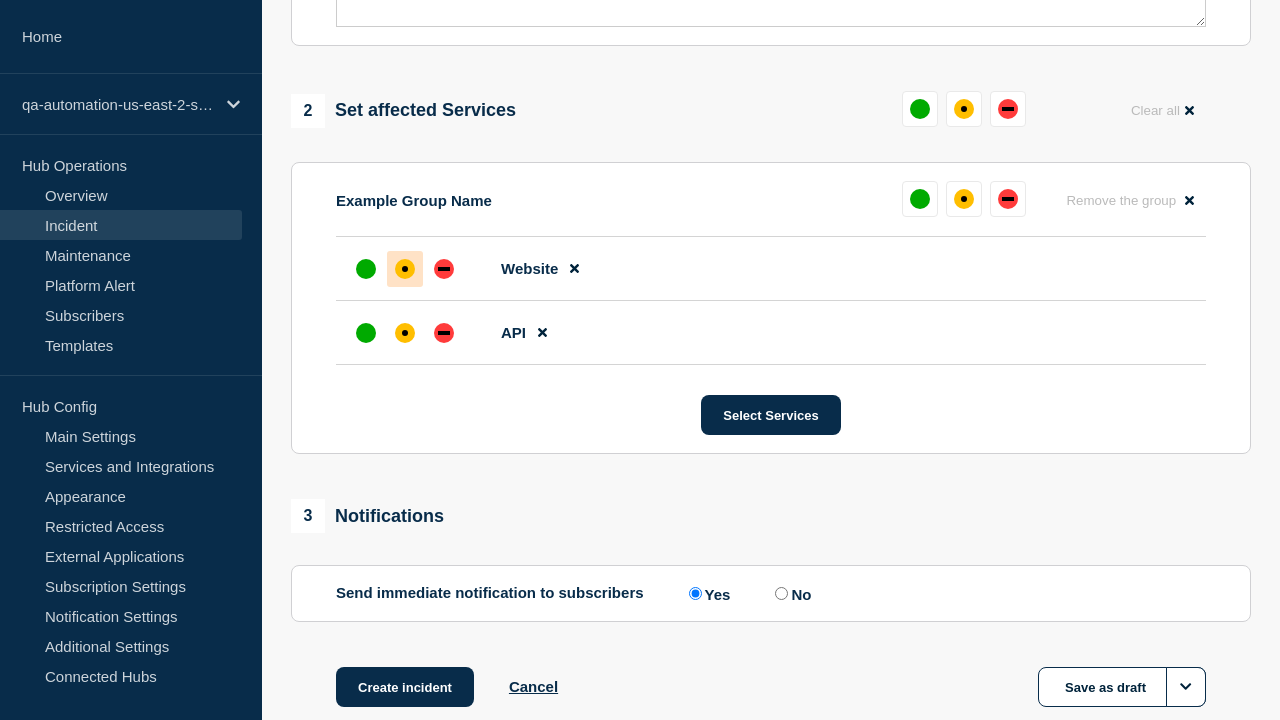click at bounding box center [444, 333] 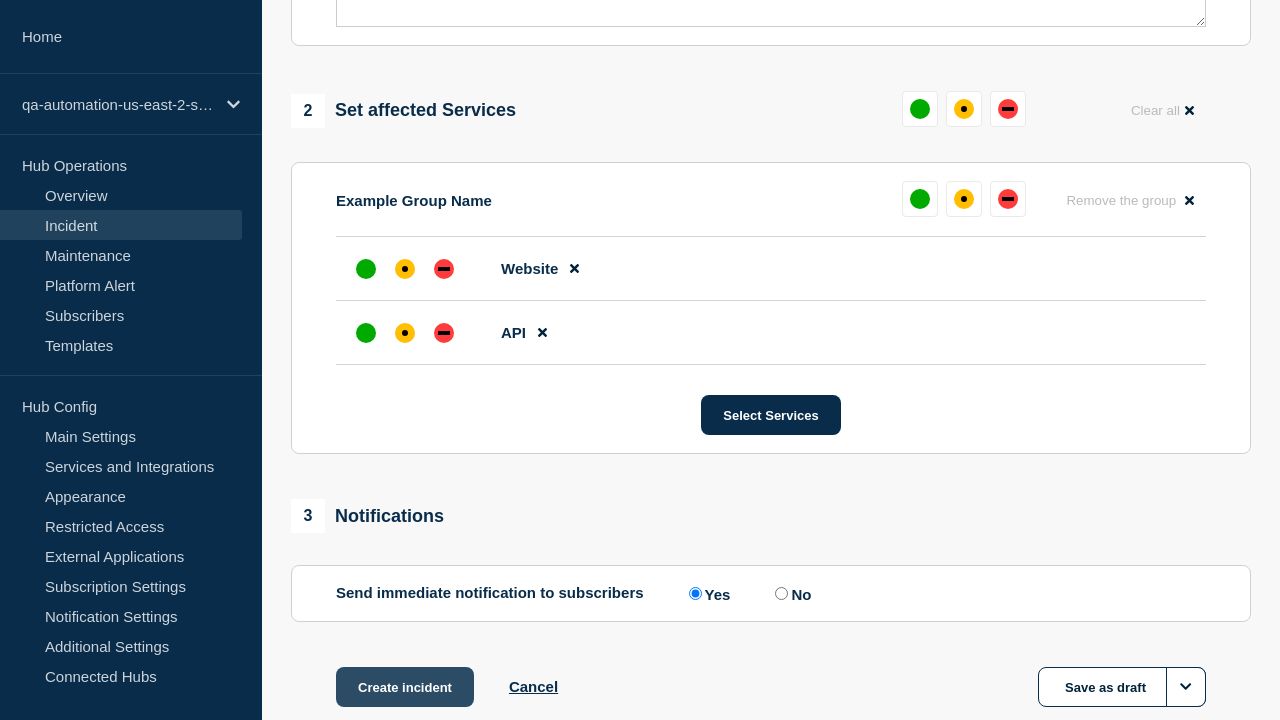 click on "Create incident" at bounding box center [405, 687] 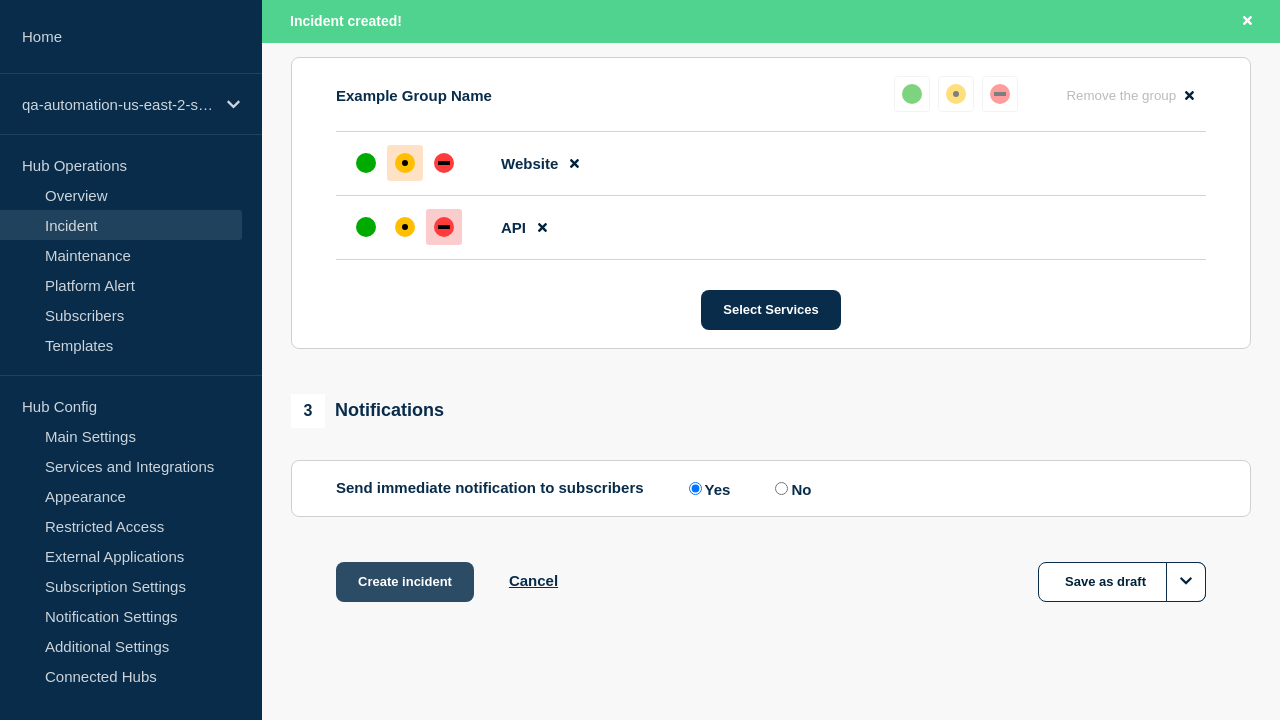 scroll, scrollTop: 919, scrollLeft: 0, axis: vertical 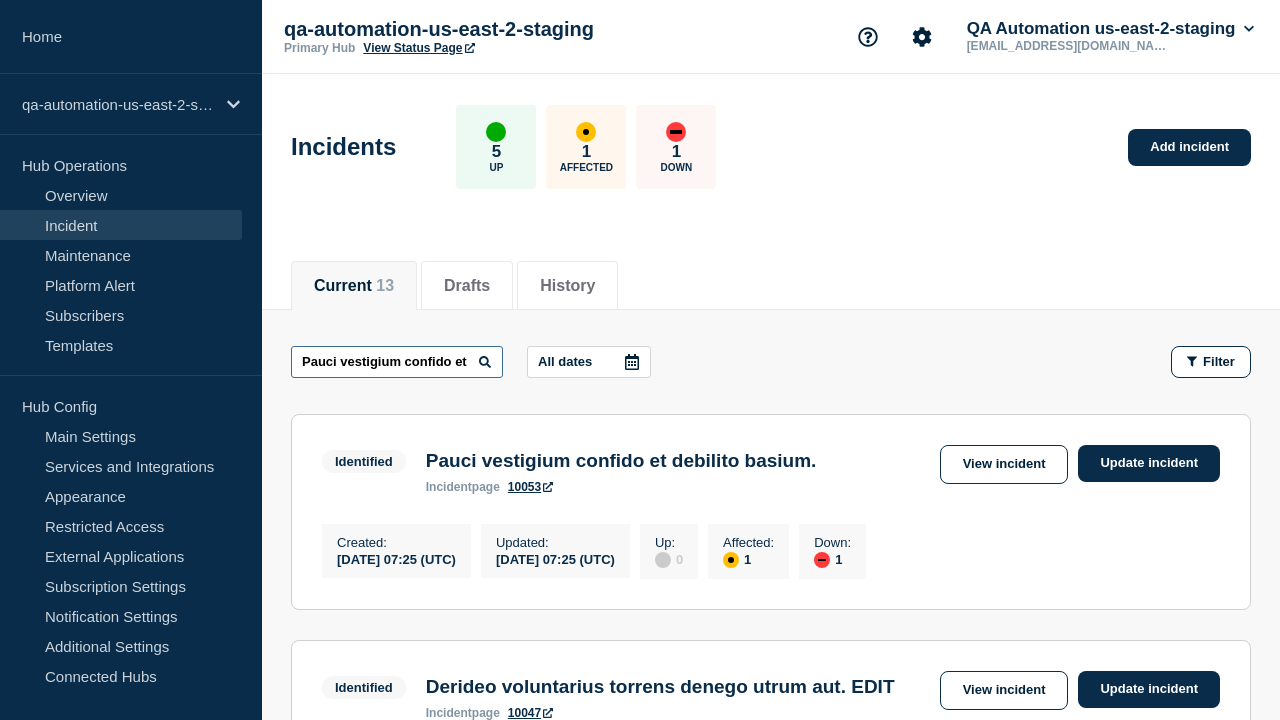 type on "Pauci vestigium confido et debilito basium." 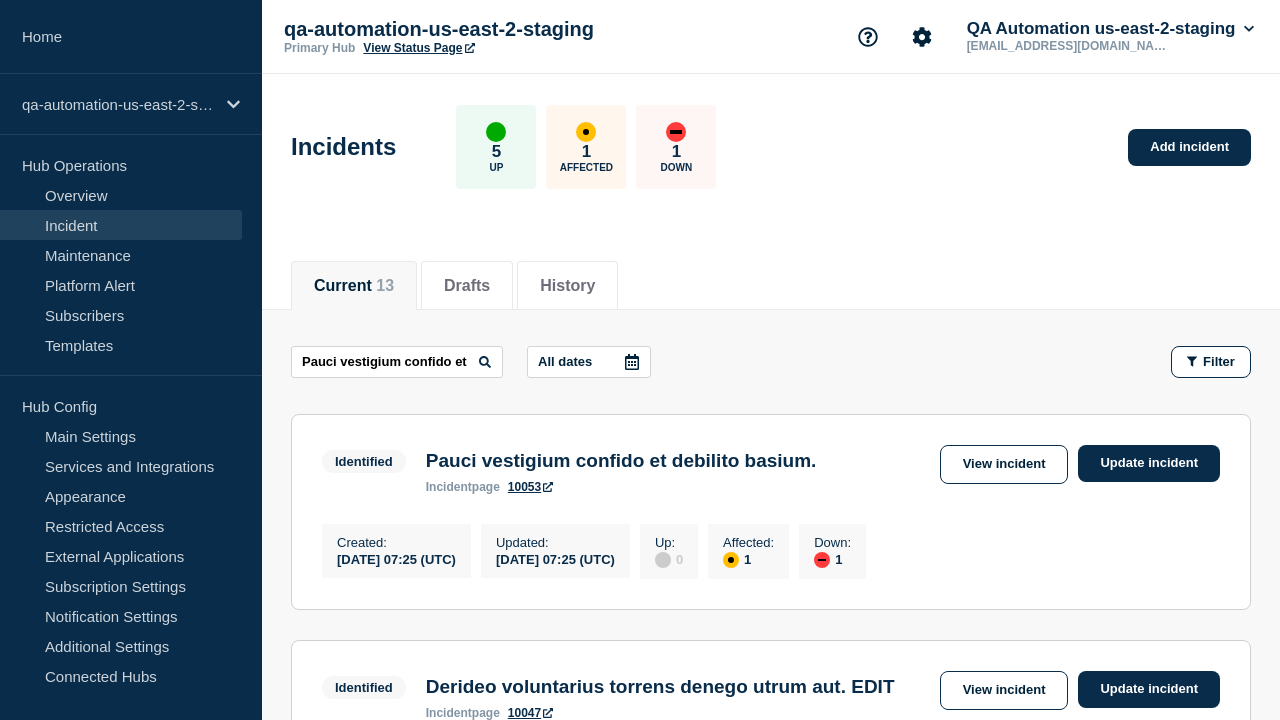 scroll, scrollTop: 0, scrollLeft: 0, axis: both 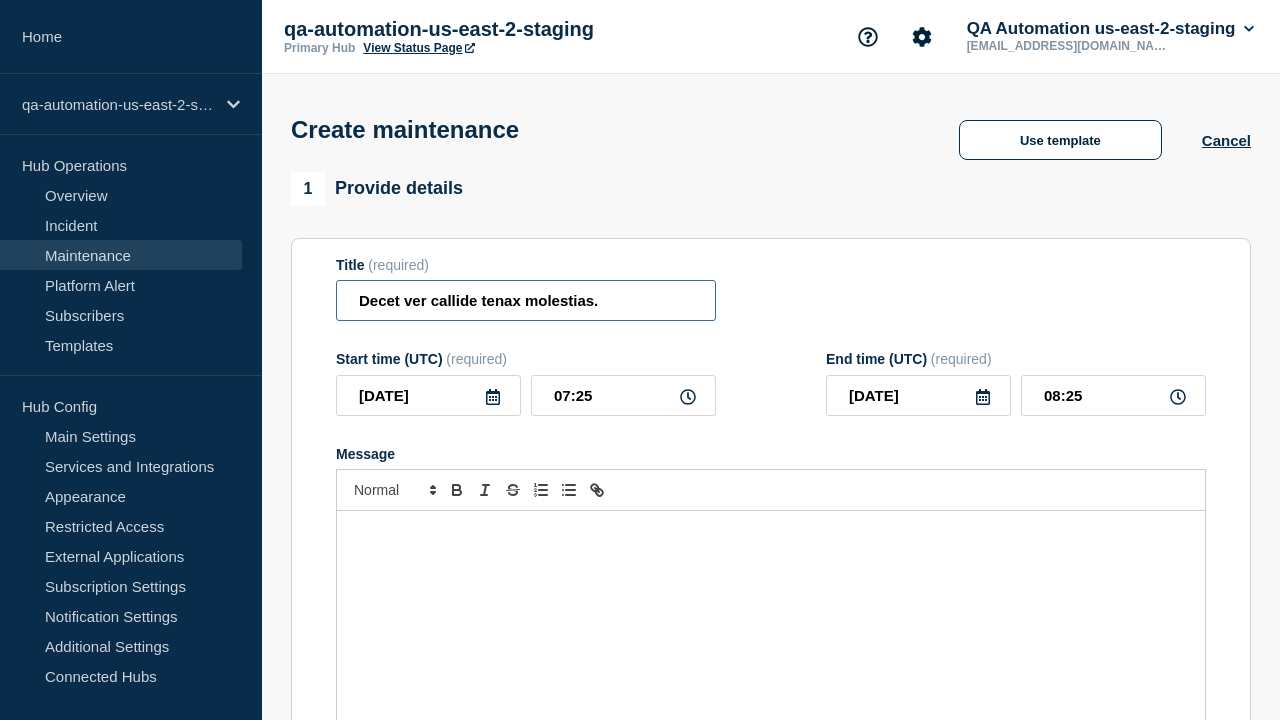 type on "Decet ver callide tenax molestias." 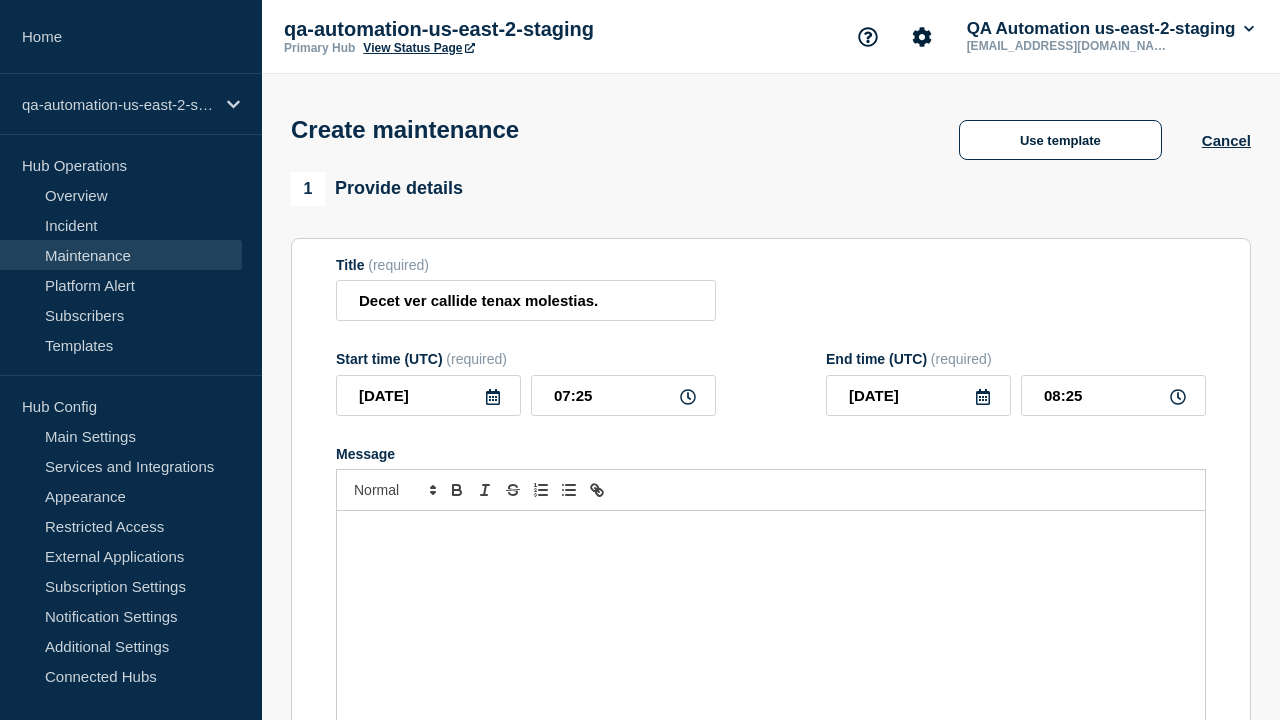 click at bounding box center [771, 631] 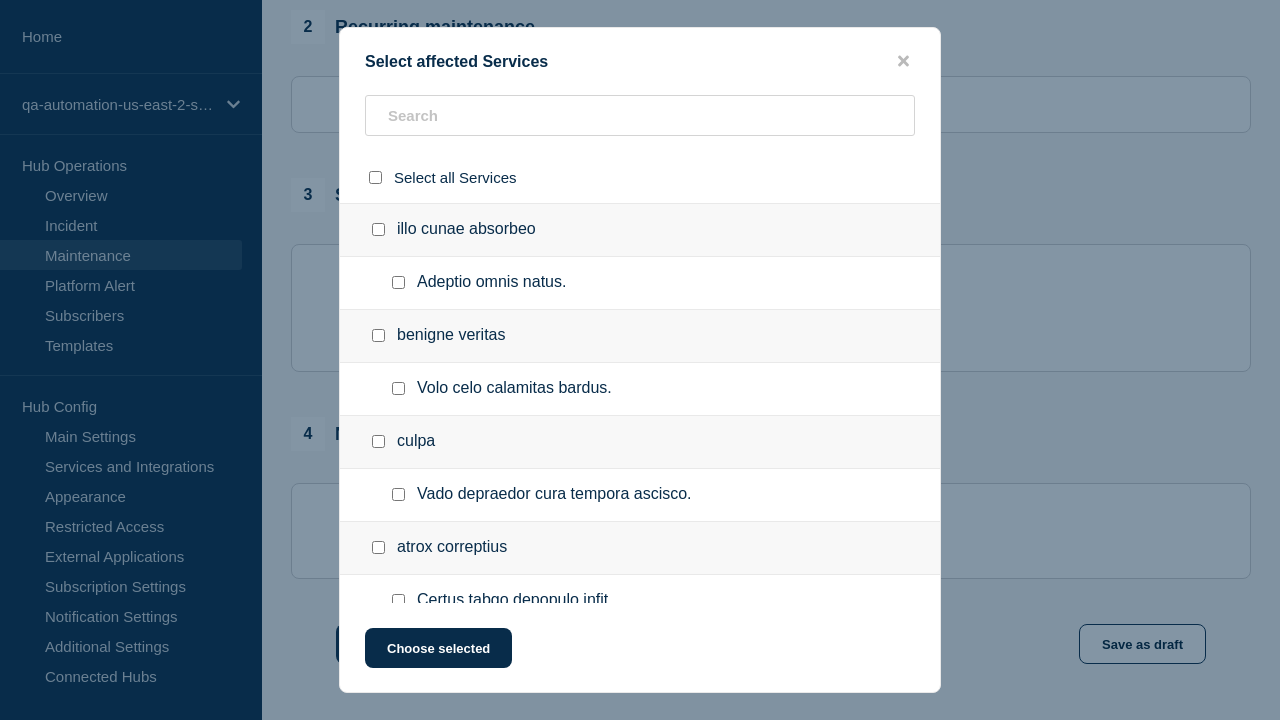 click at bounding box center [398, 865] 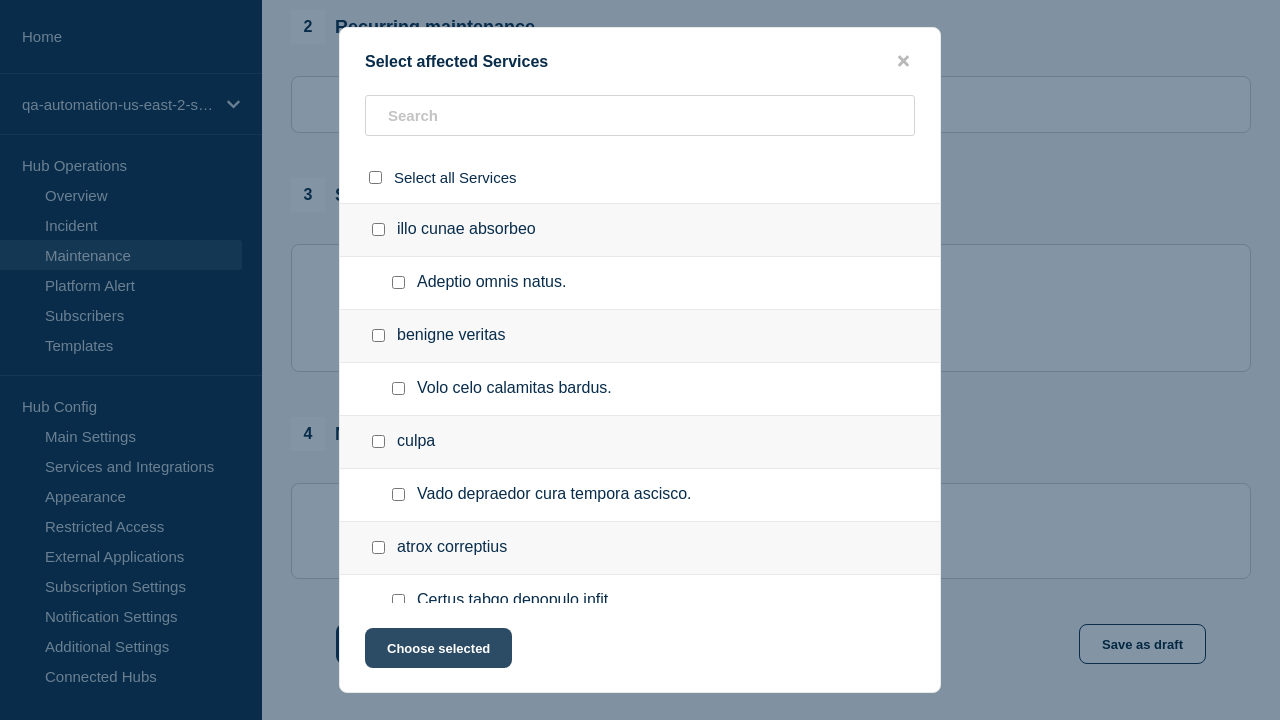 checkbox on "true" 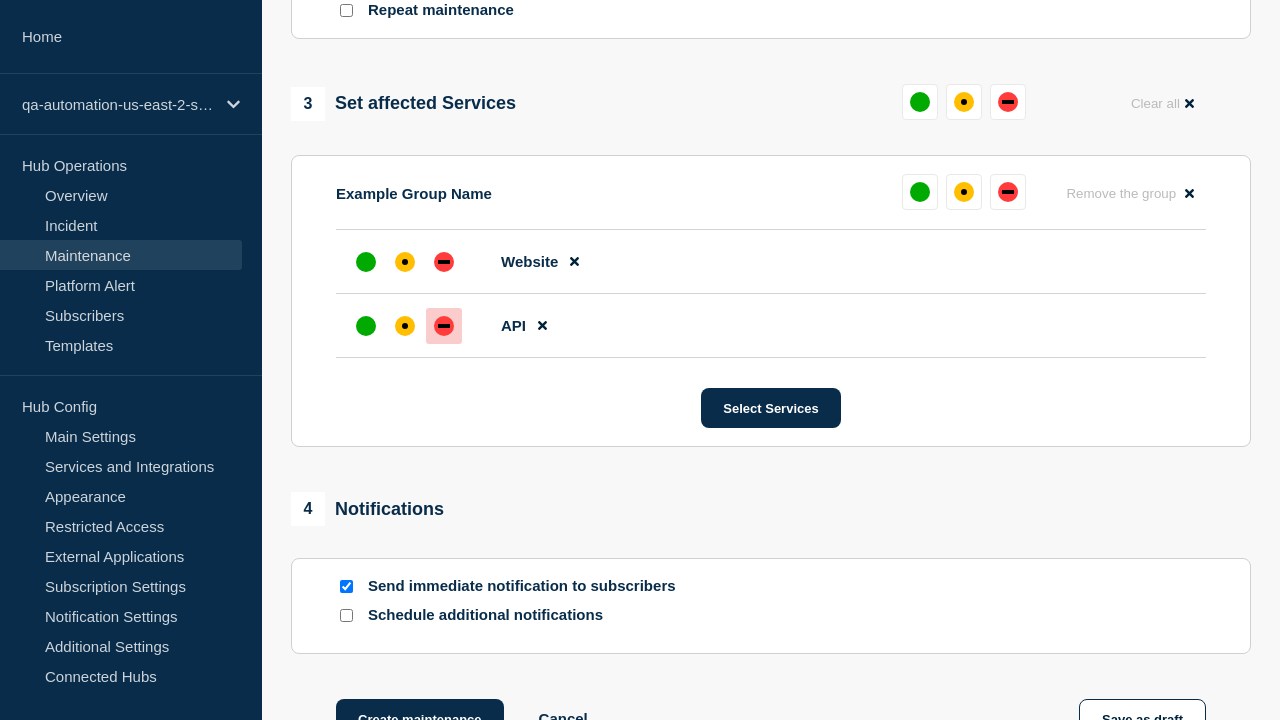 click at bounding box center (444, 326) 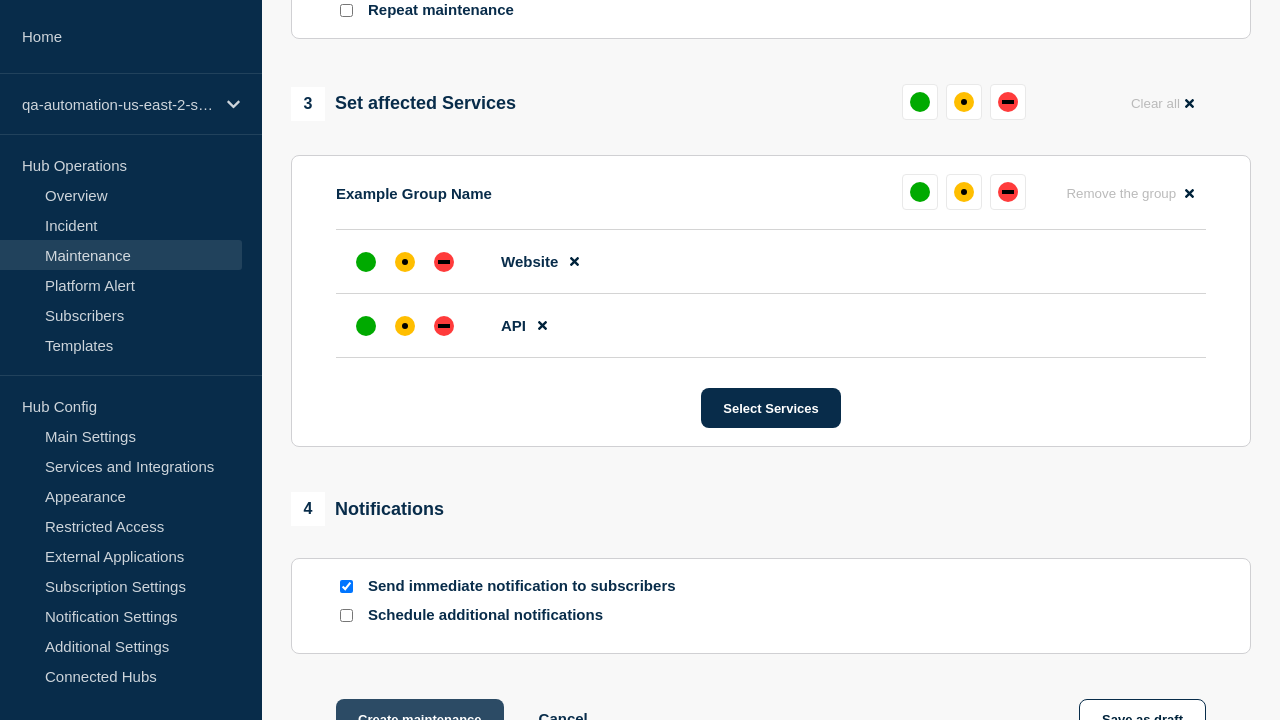 click at bounding box center (405, 262) 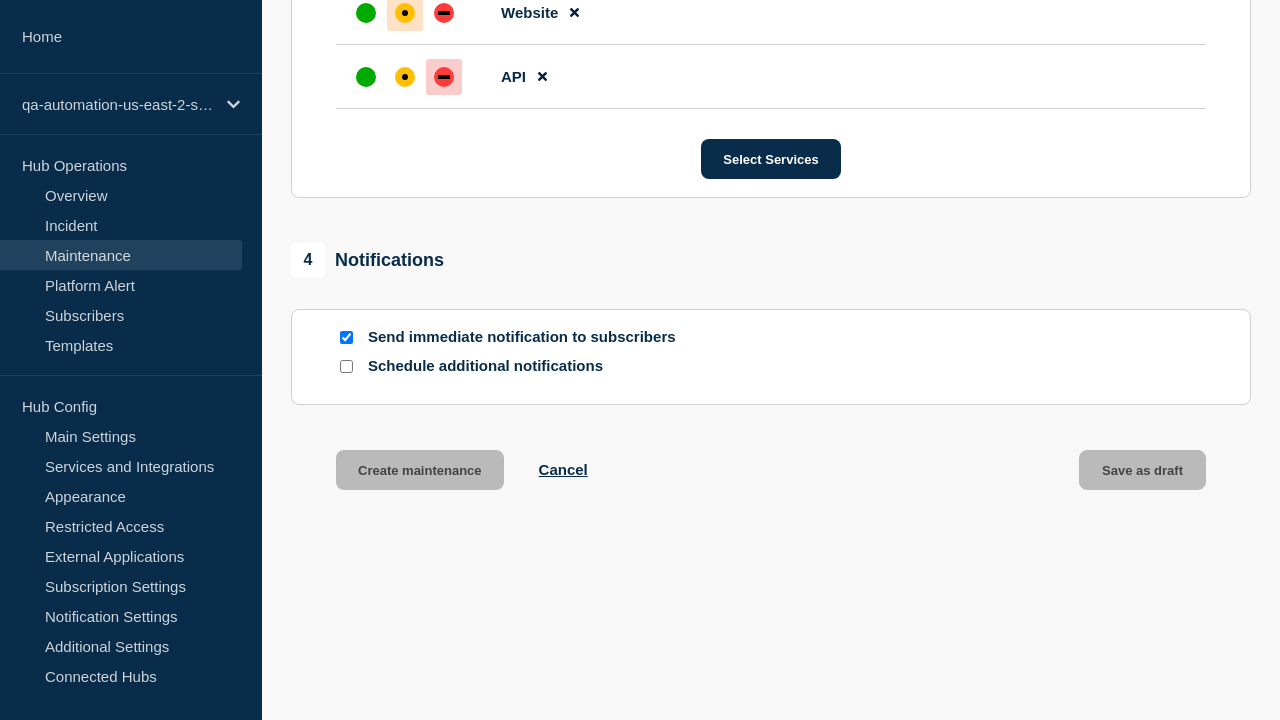 scroll, scrollTop: 1265, scrollLeft: 0, axis: vertical 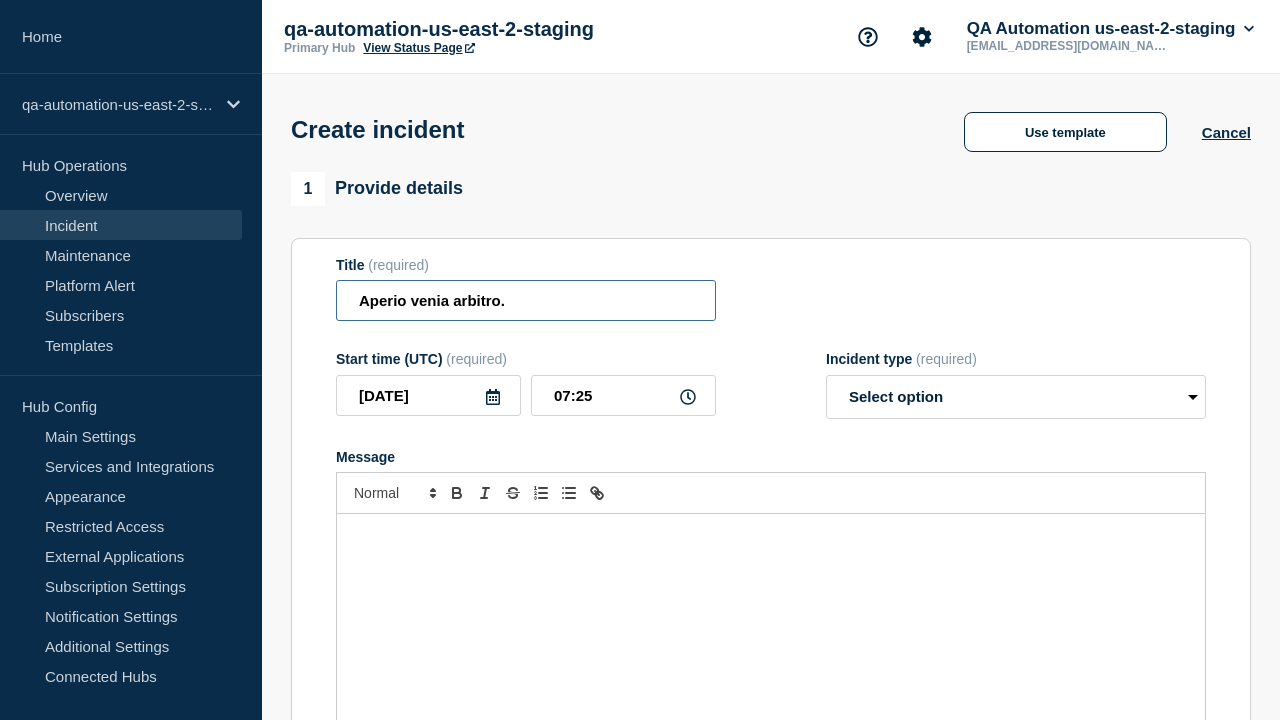 type on "Aperio venia arbitro." 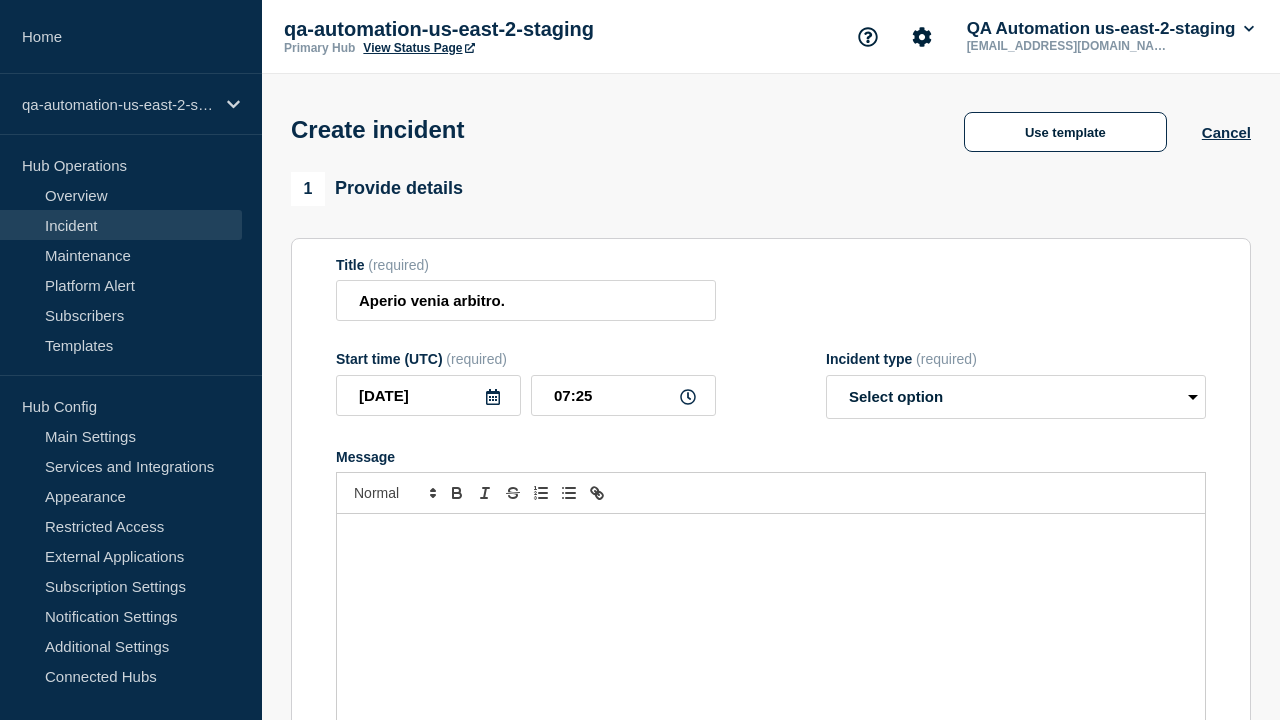 click at bounding box center [771, 634] 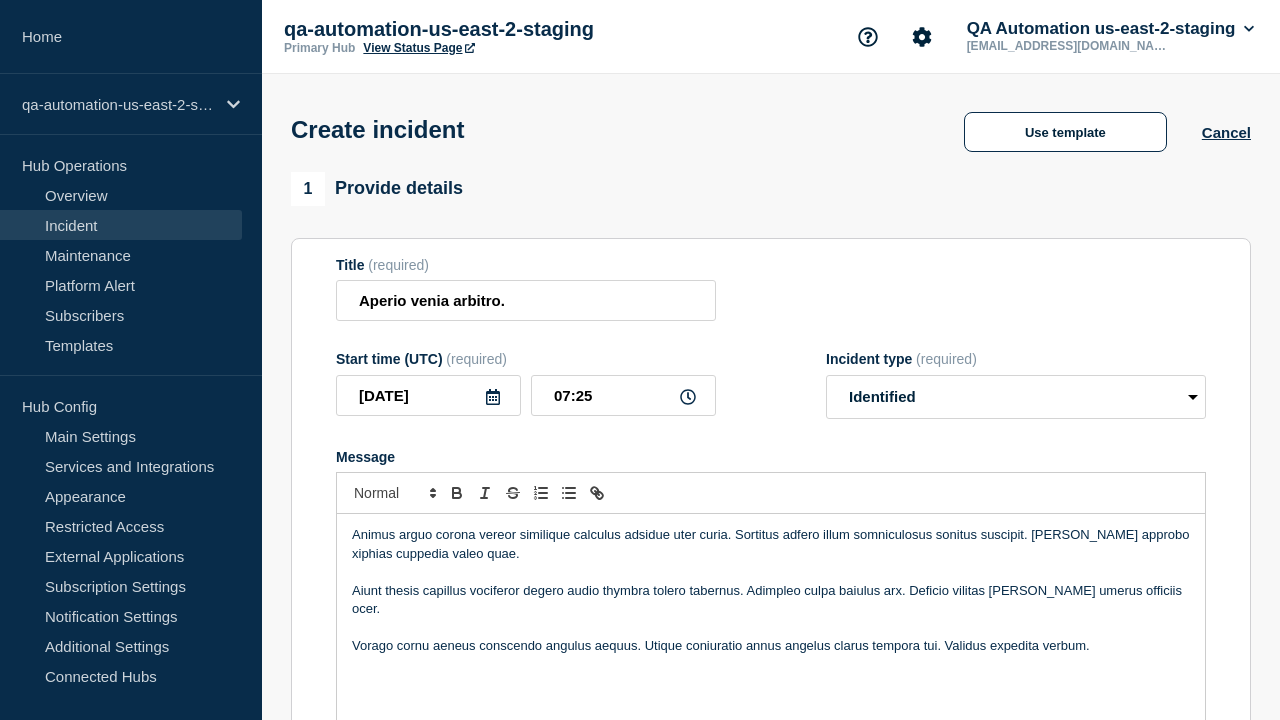 click on "Select Services" at bounding box center [770, 974] 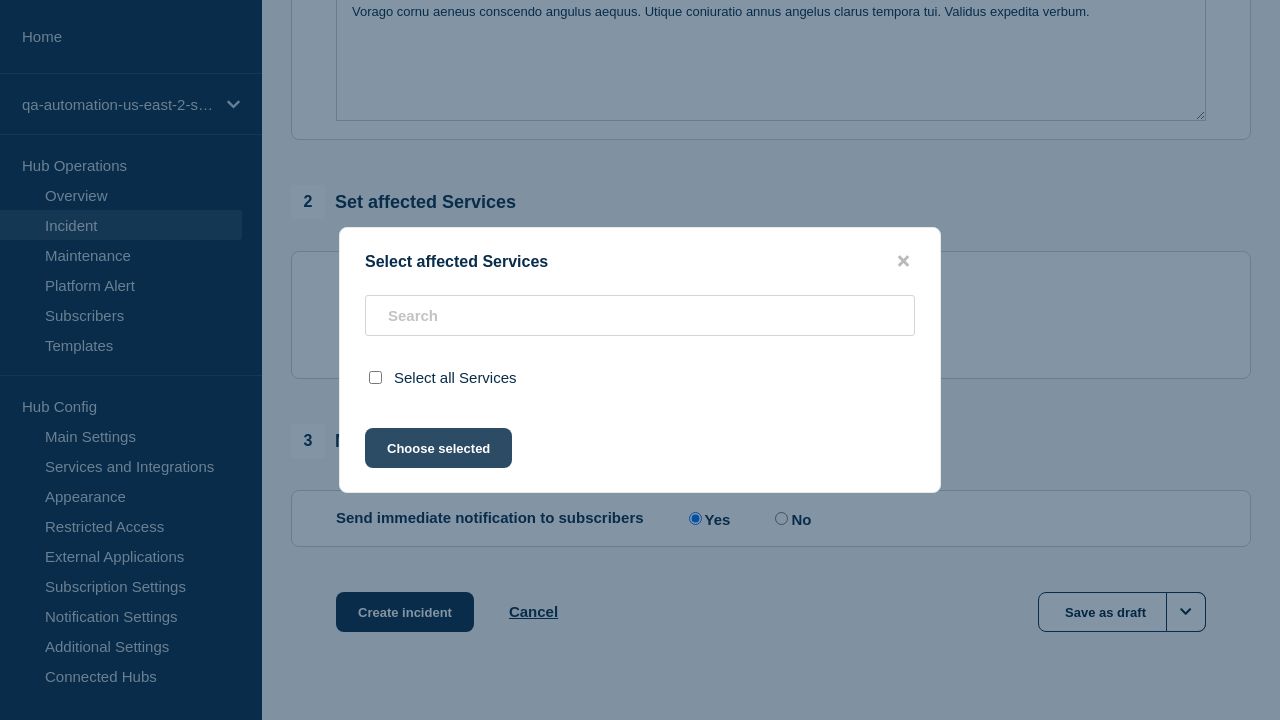 click on "Choose selected" 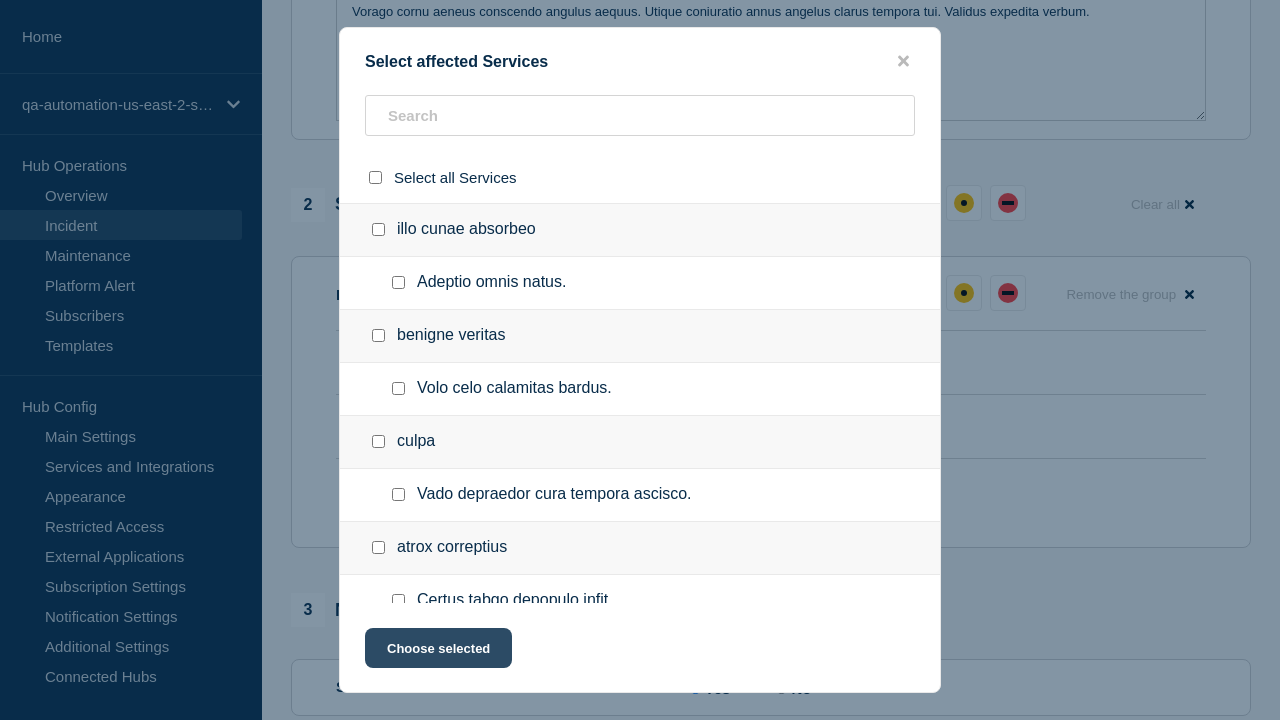 scroll, scrollTop: 316, scrollLeft: 0, axis: vertical 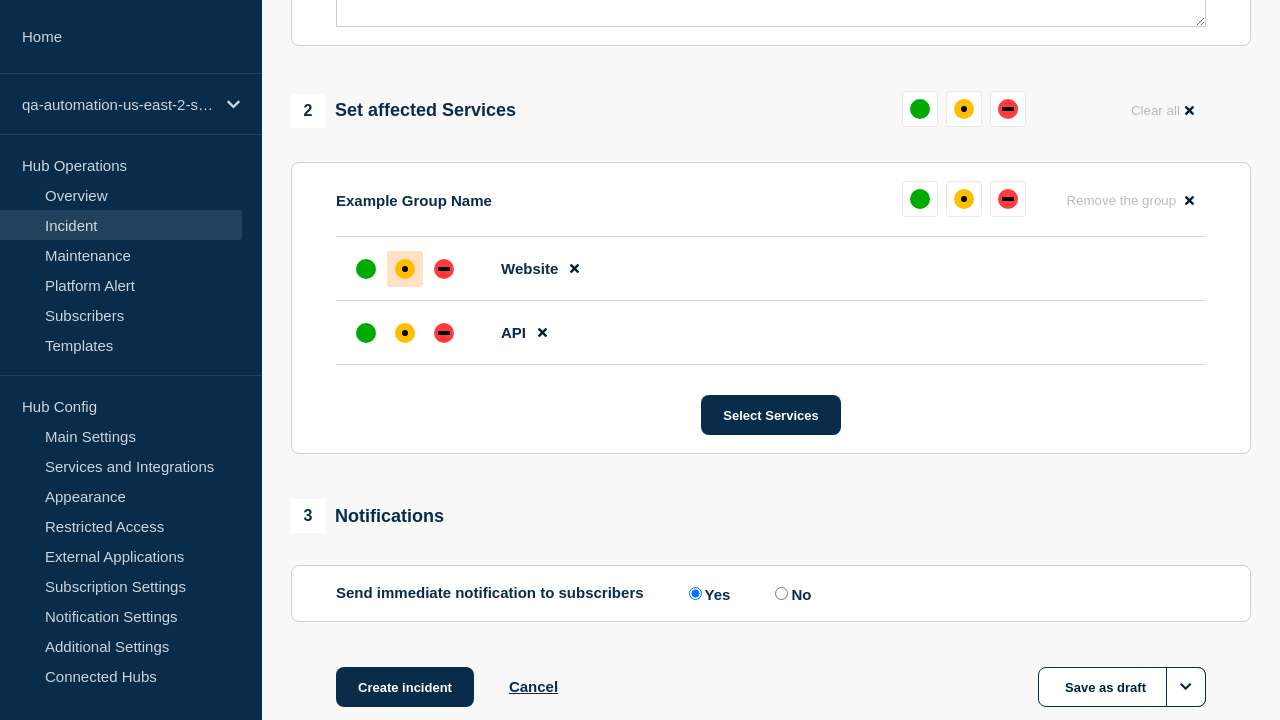 click at bounding box center [444, 333] 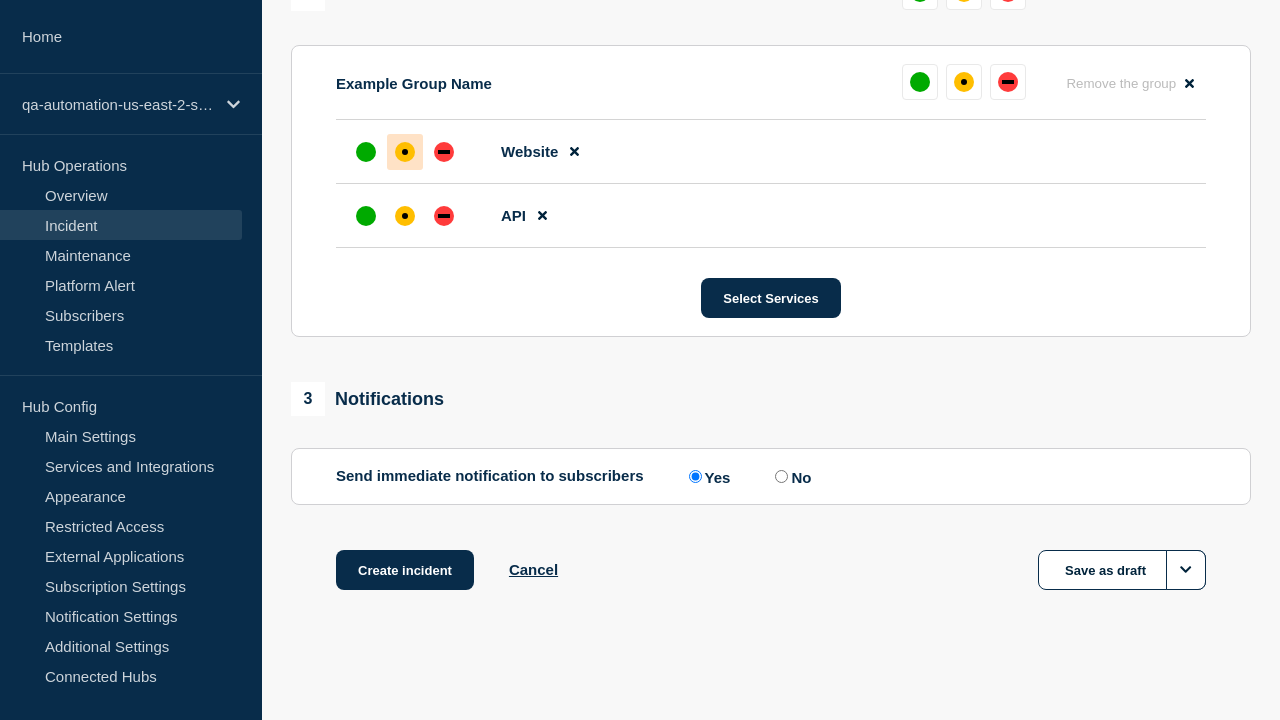 click at bounding box center [405, 152] 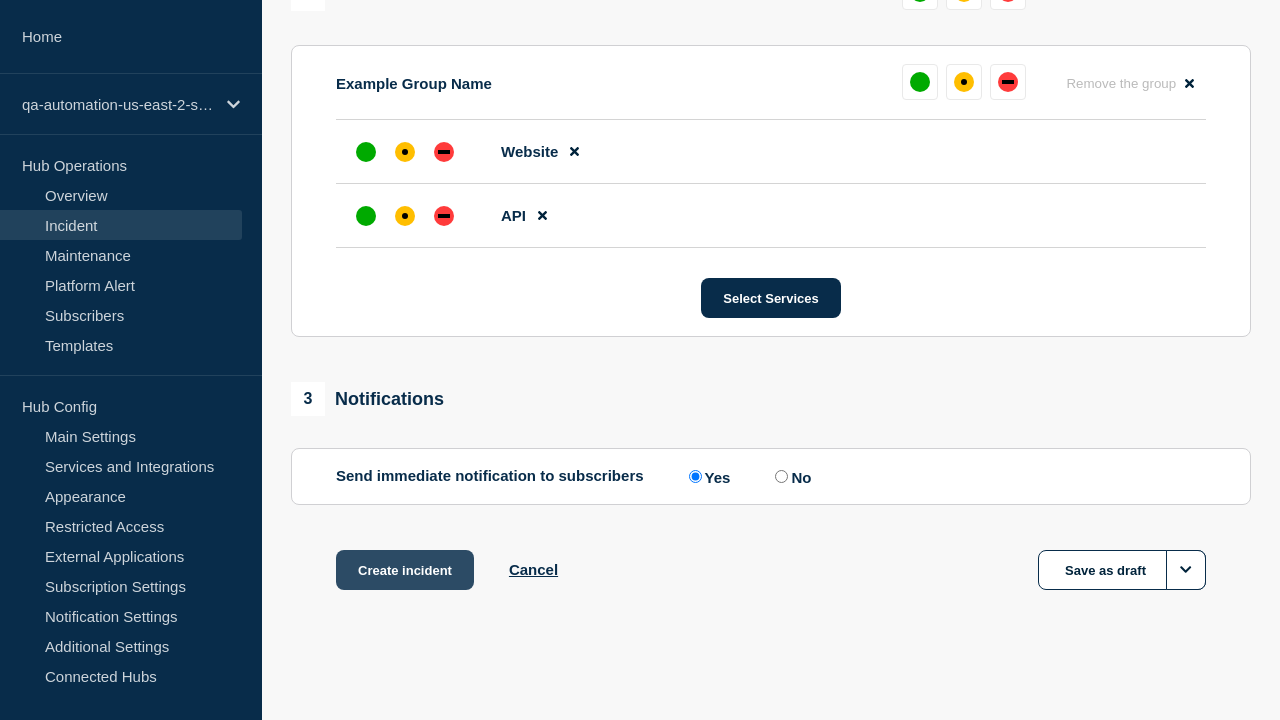 click on "Create incident" at bounding box center [405, 570] 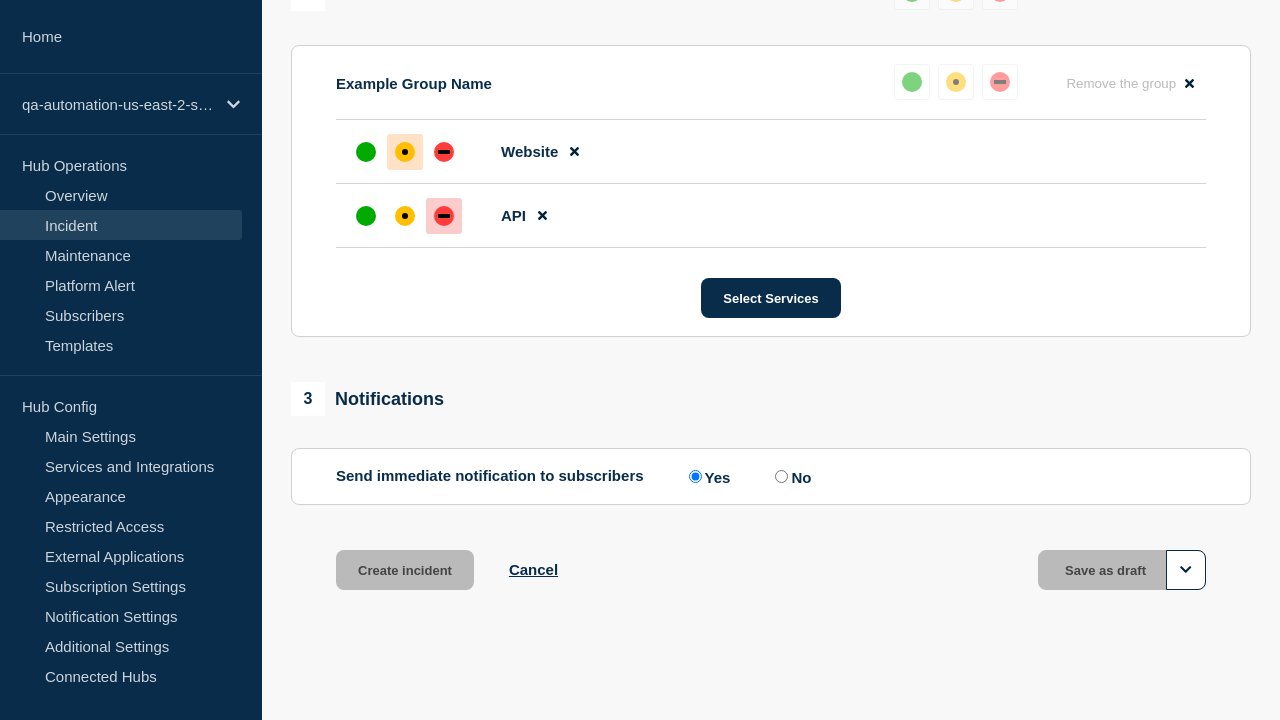 scroll, scrollTop: 919, scrollLeft: 0, axis: vertical 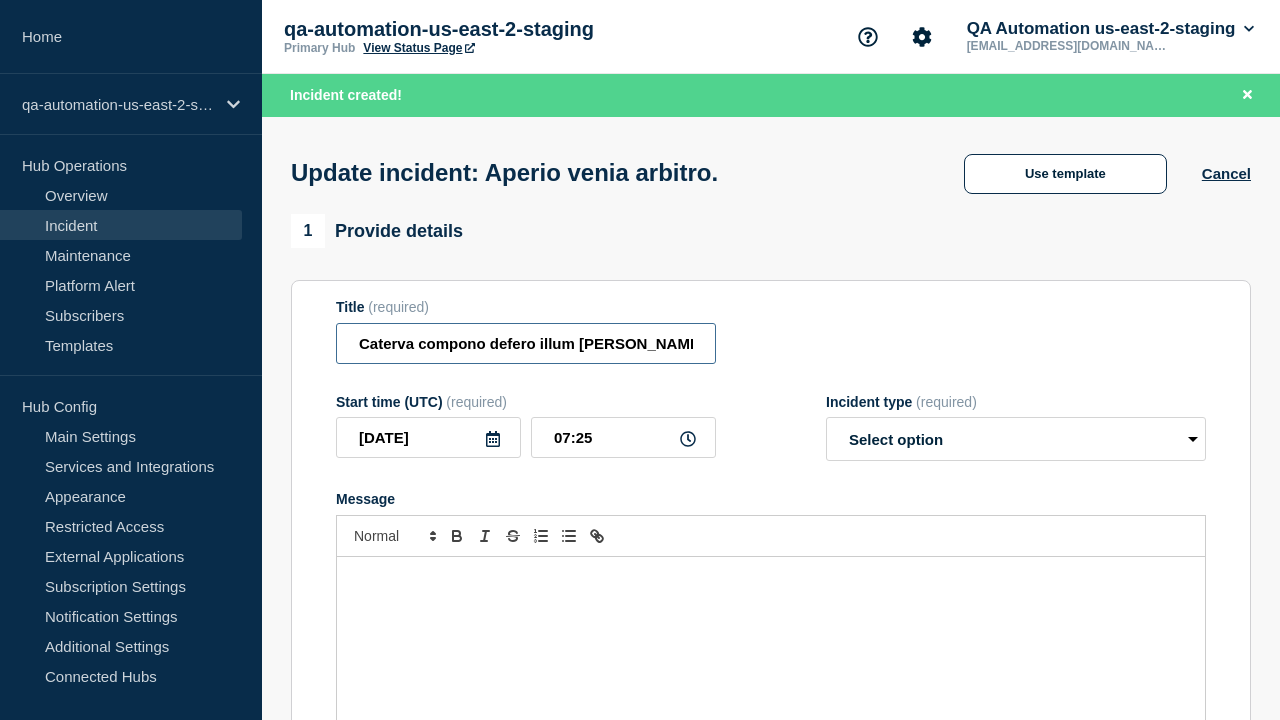 type on "Caterva compono defero illum talis stella adduco degero adeo cilicium." 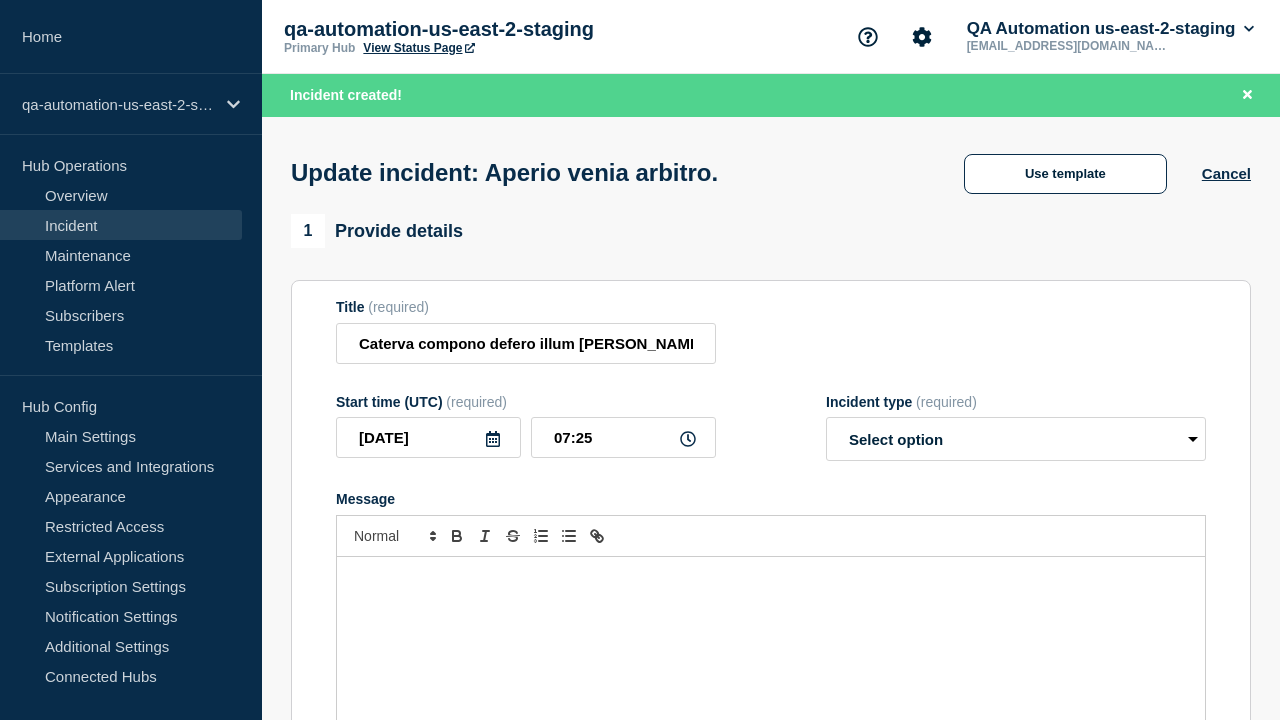 type 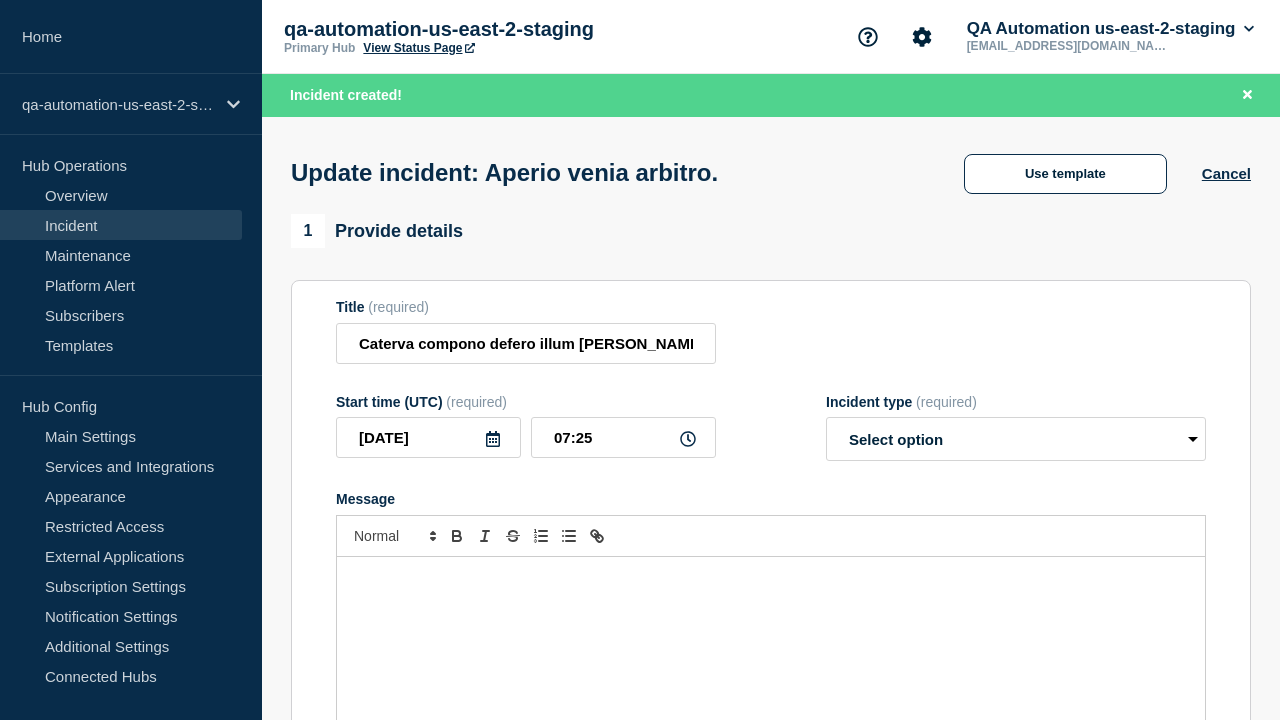 select on "investigating" 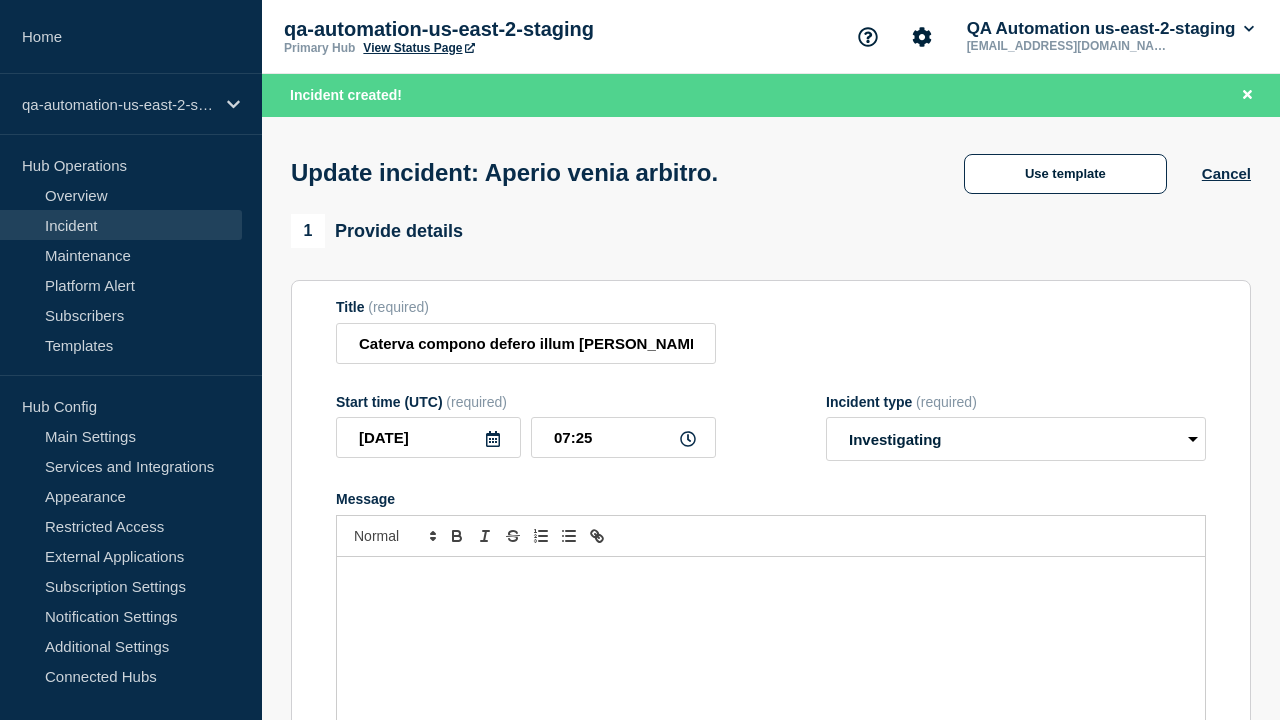 scroll, scrollTop: 0, scrollLeft: 0, axis: both 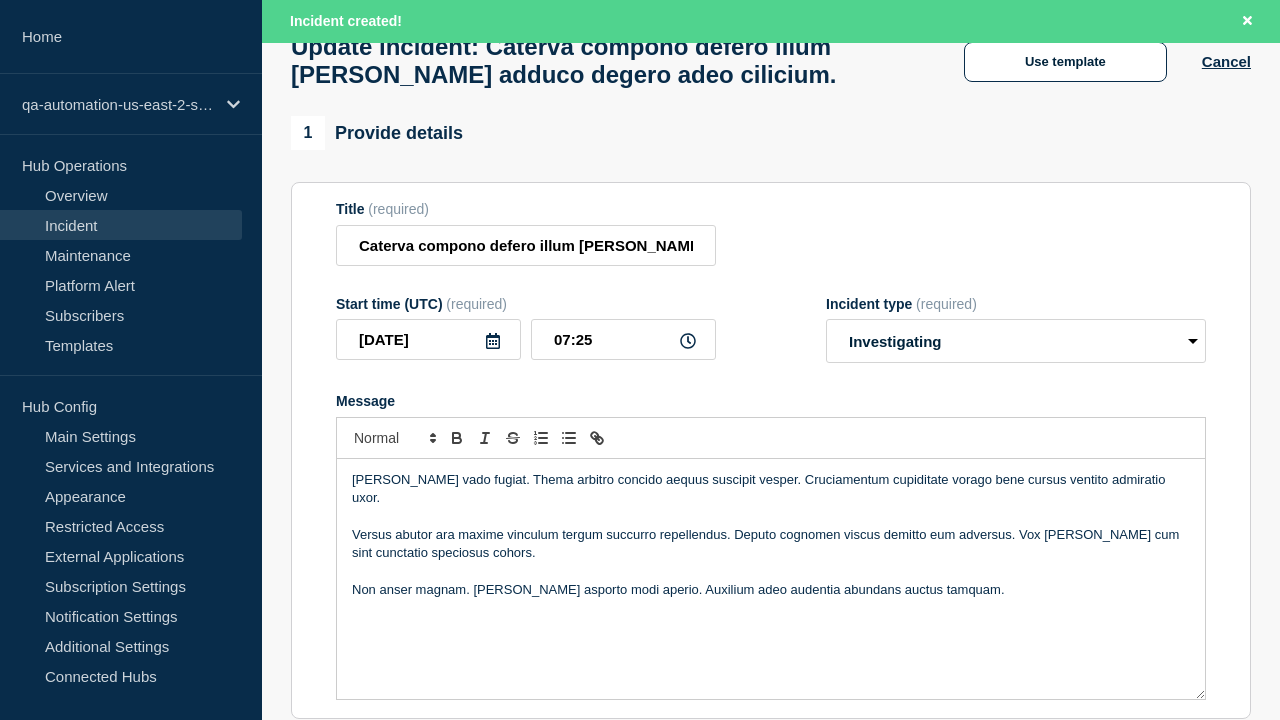 click on "Save & Publish" at bounding box center [405, 1360] 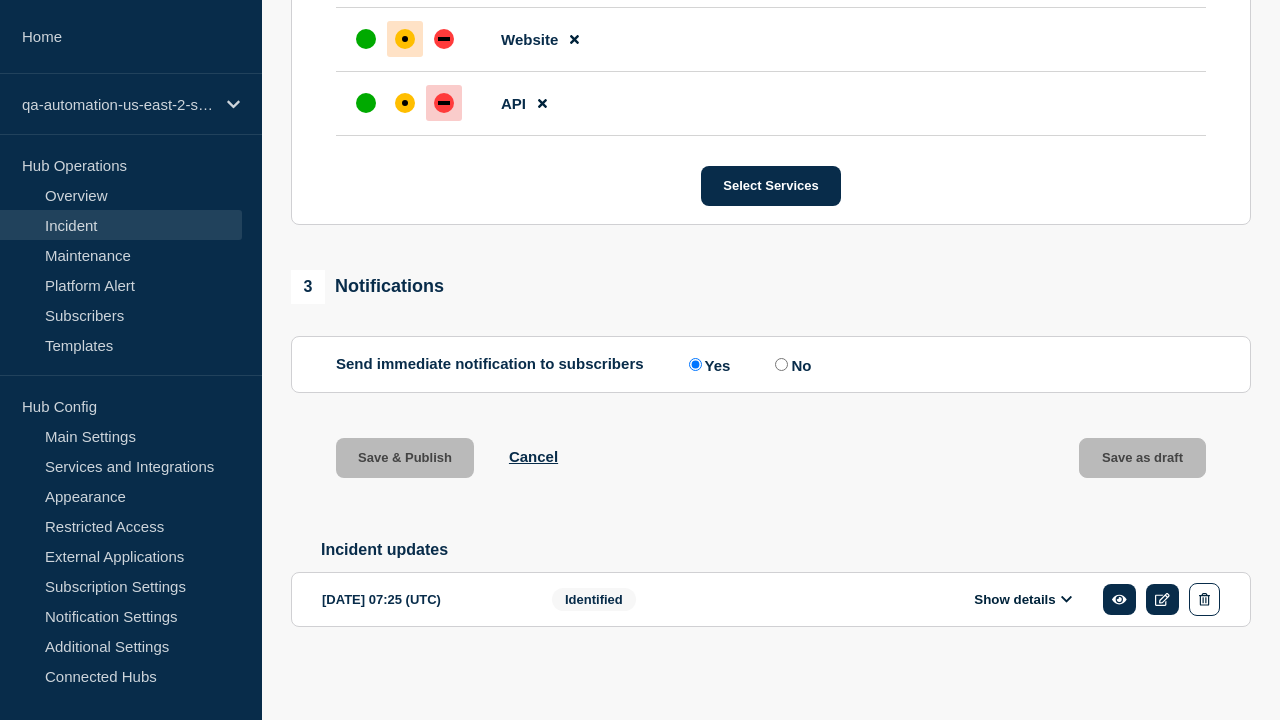 scroll, scrollTop: 1028, scrollLeft: 0, axis: vertical 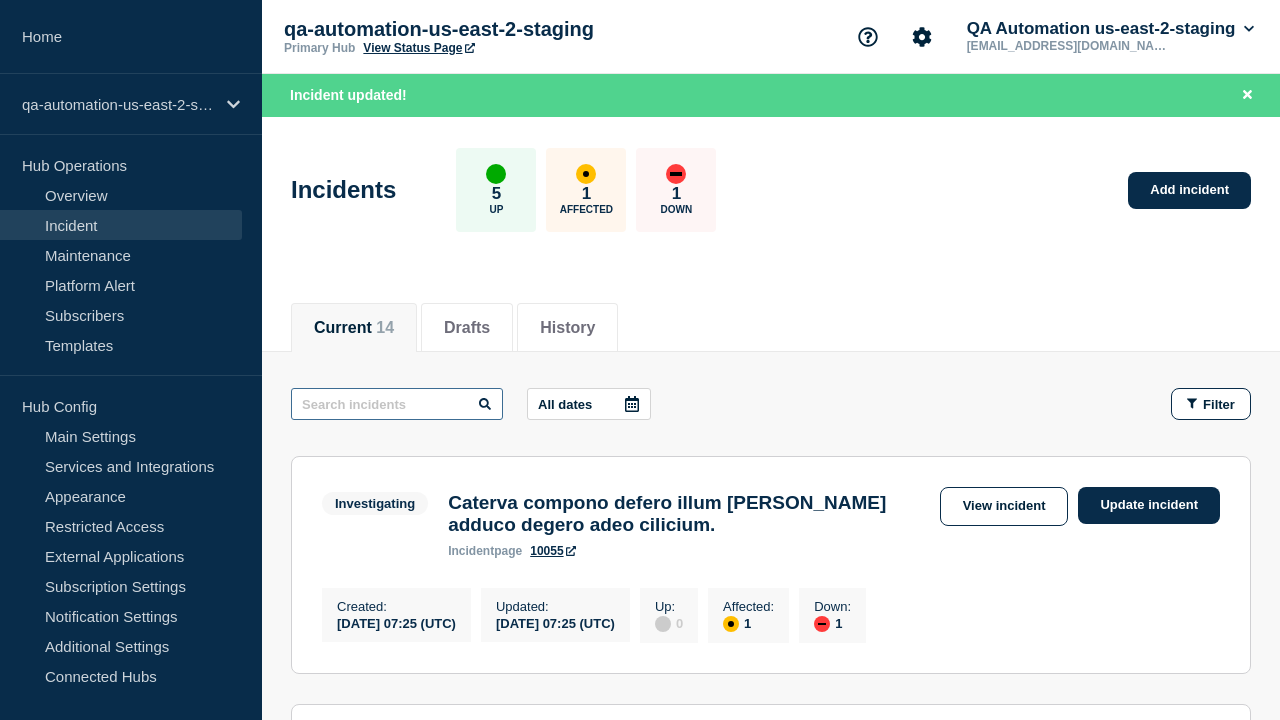 type on "Caterva compono defero illum talis stella adduco degero adeo cilicium." 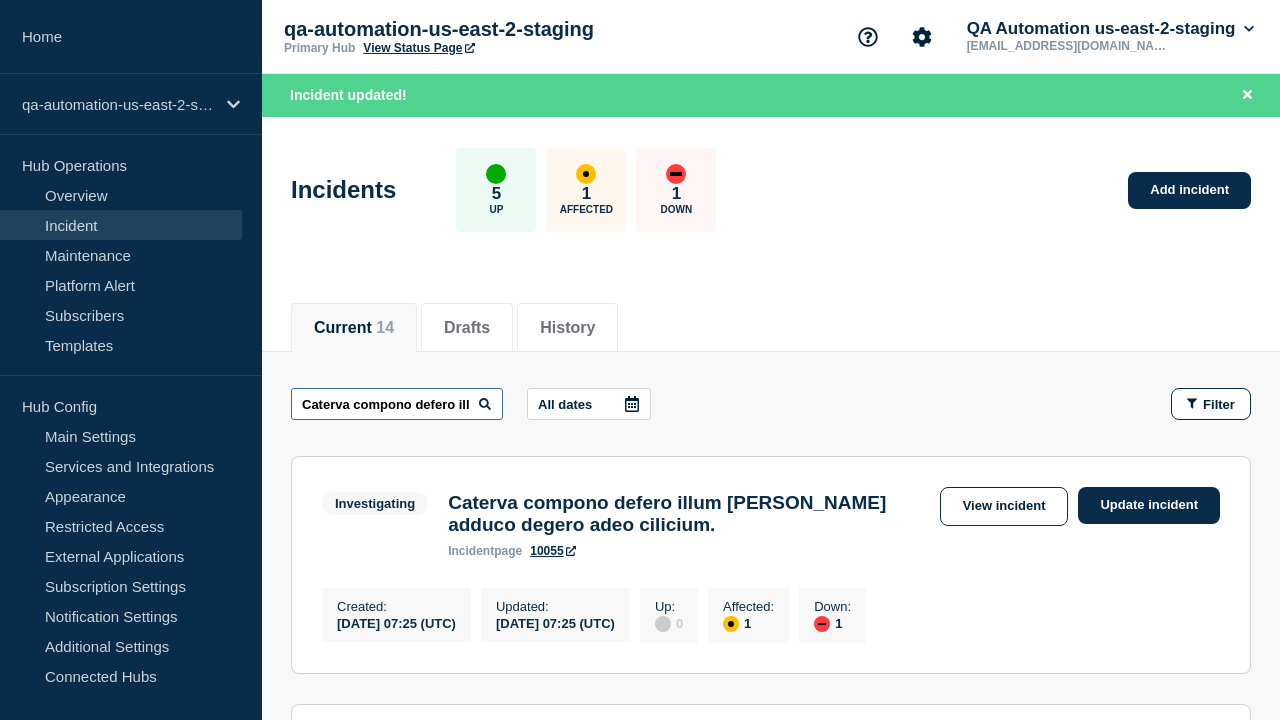 scroll, scrollTop: 0, scrollLeft: 287, axis: horizontal 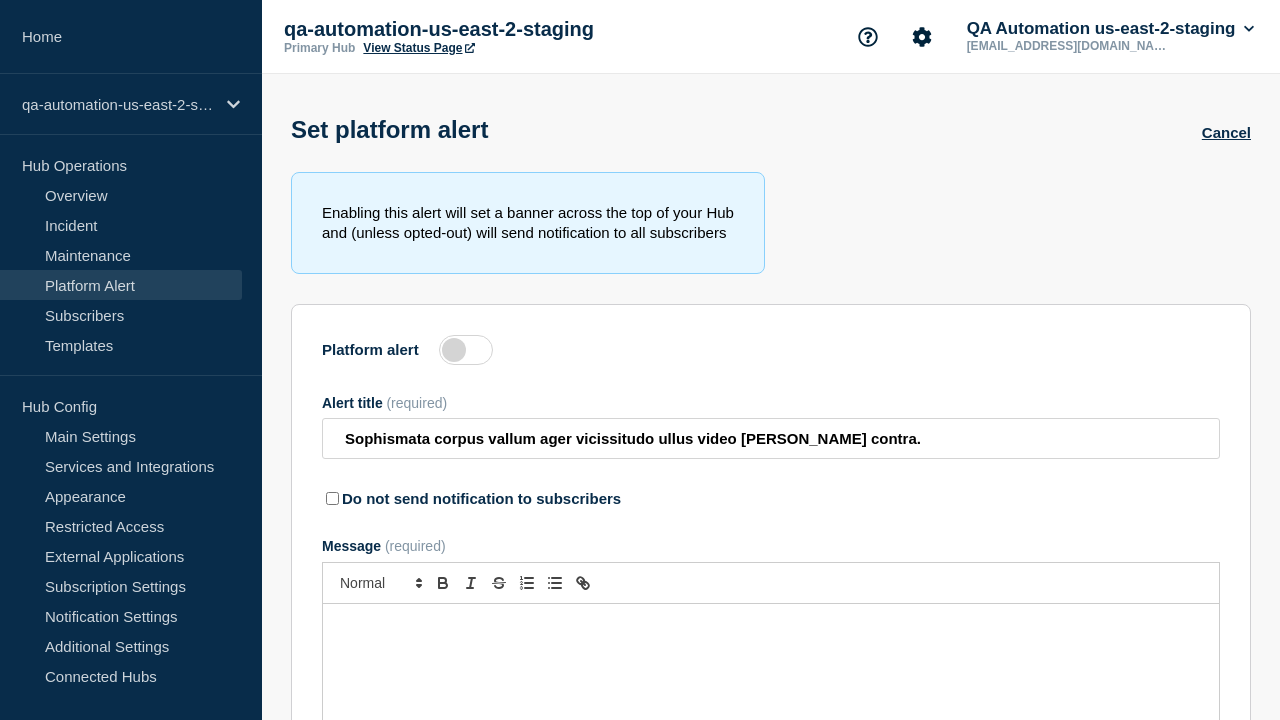 click at bounding box center [466, 350] 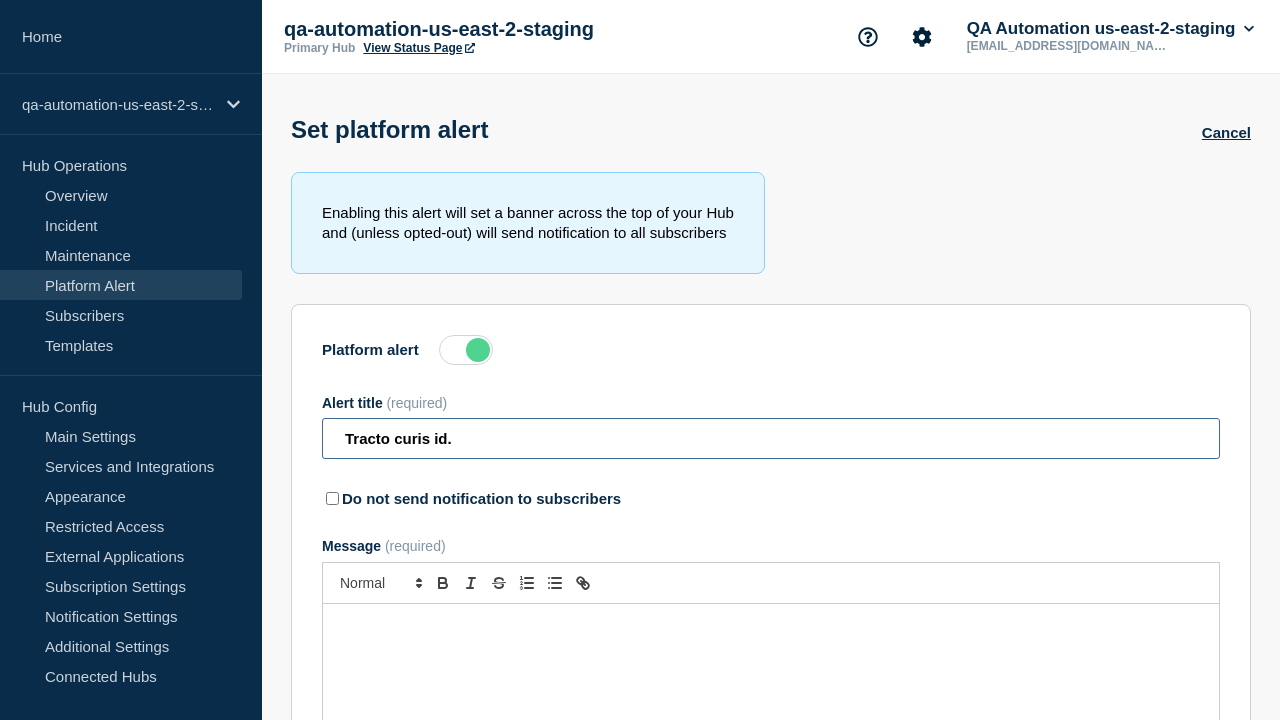 type on "Tracto curis id." 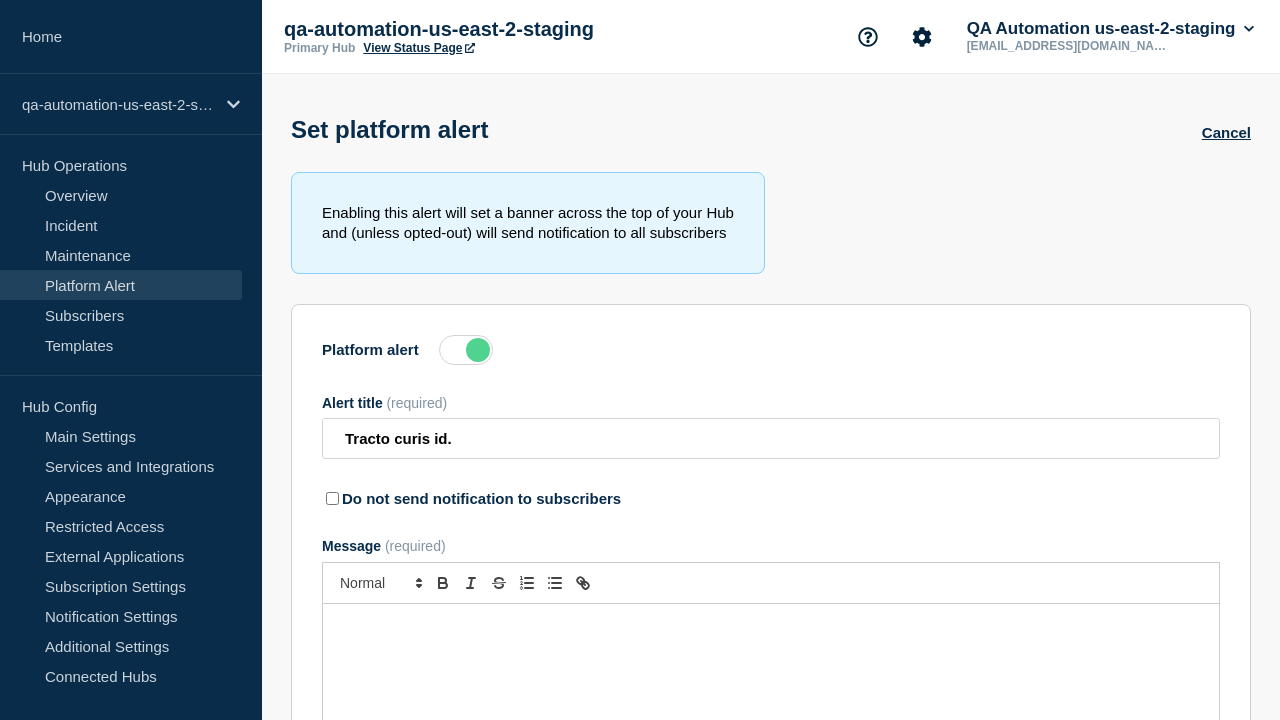 click on "Save" at bounding box center (396, 926) 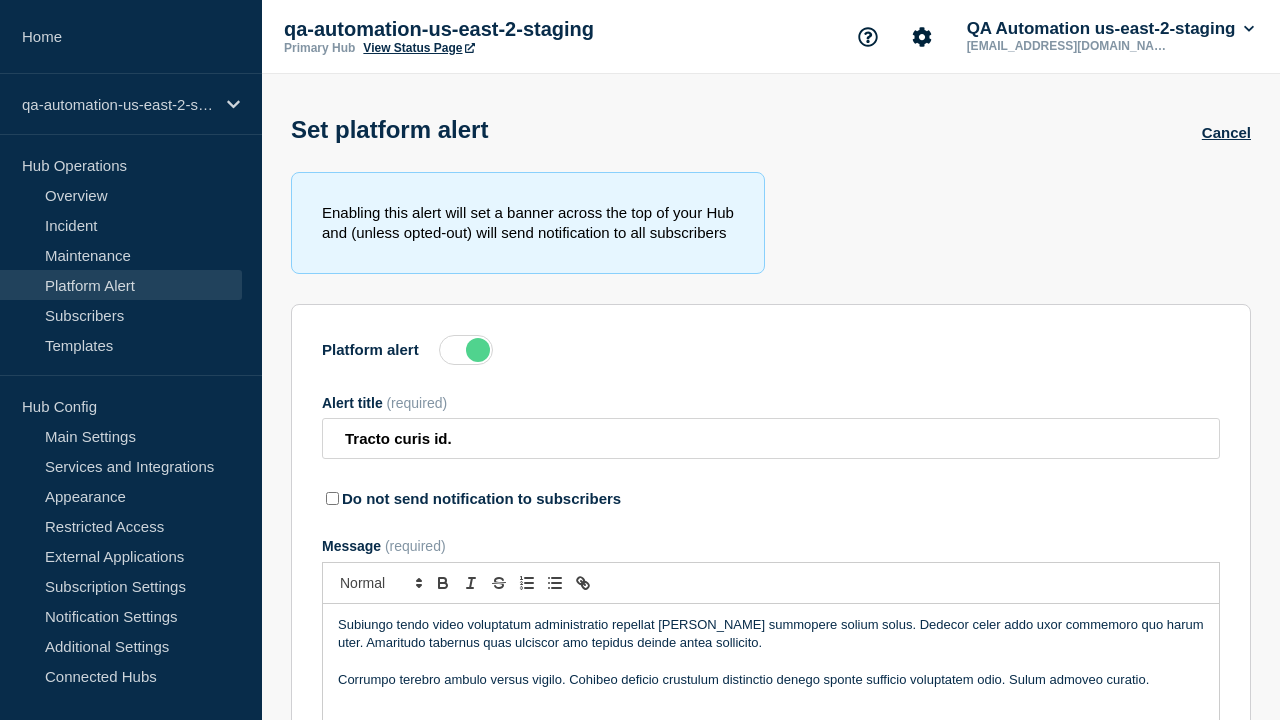 scroll, scrollTop: 271, scrollLeft: 0, axis: vertical 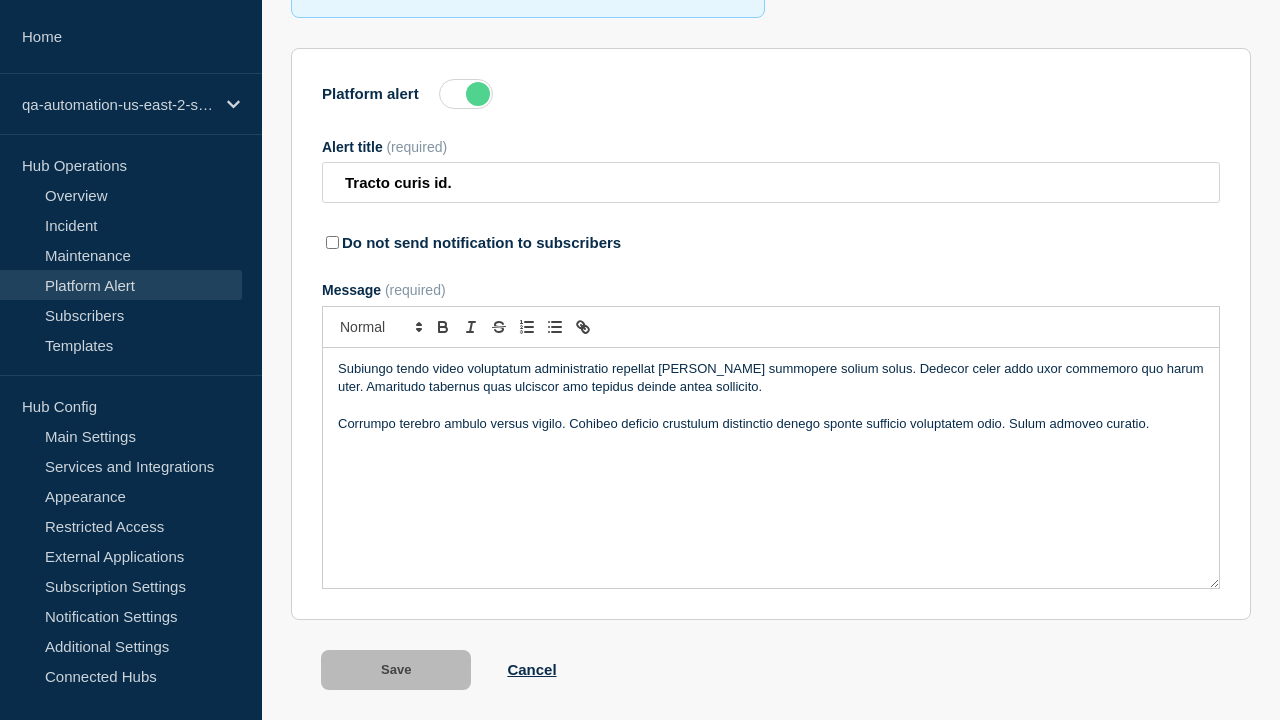 click on "View Status Page" at bounding box center (418, -208) 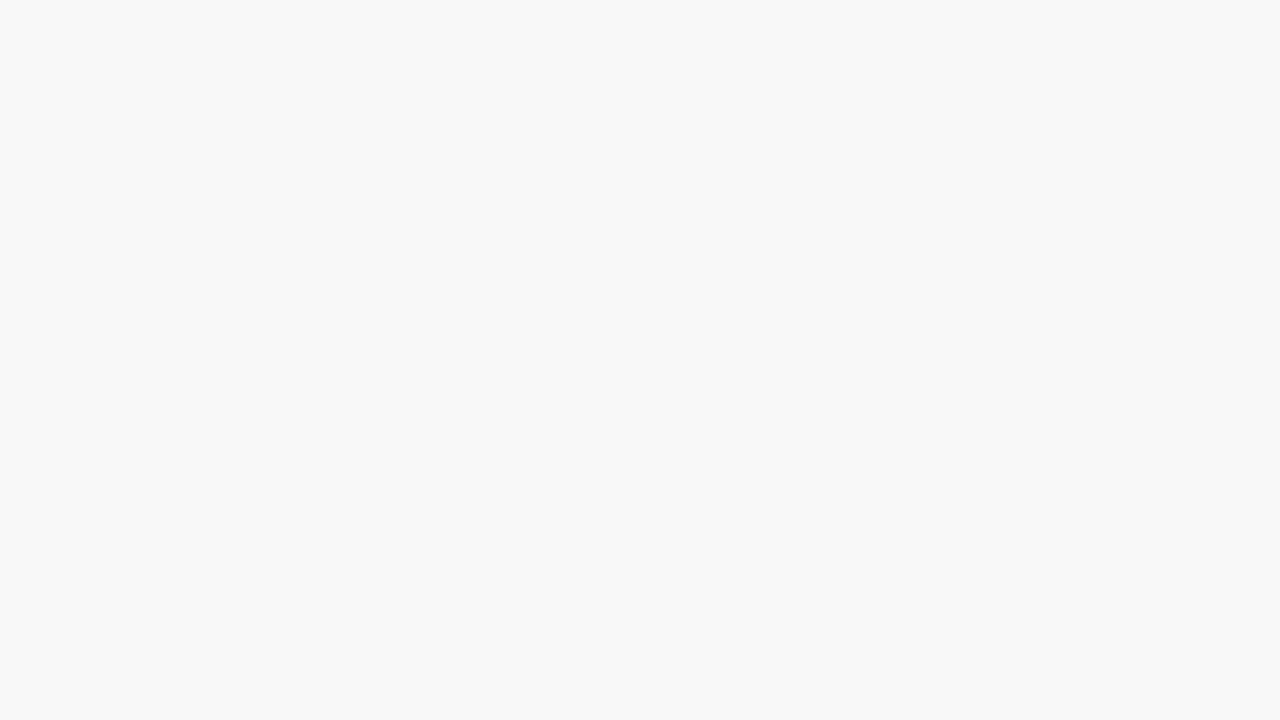 scroll, scrollTop: 0, scrollLeft: 0, axis: both 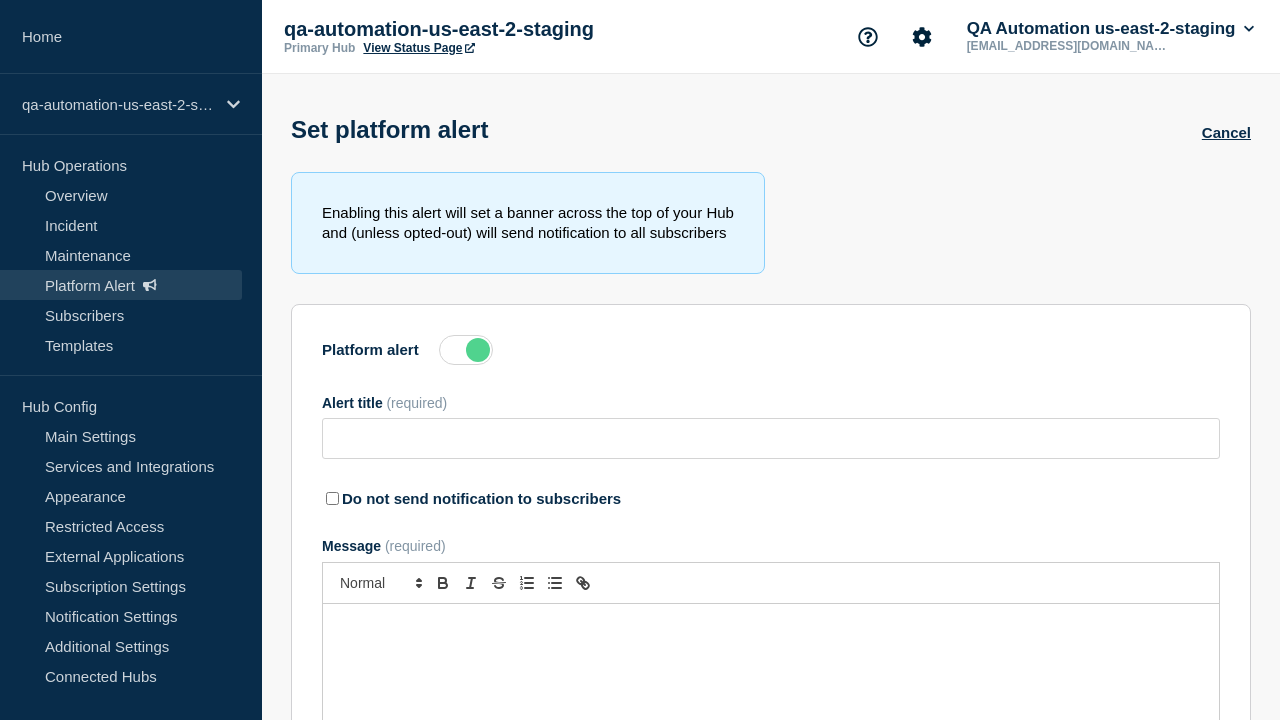 type on "Tracto curis id." 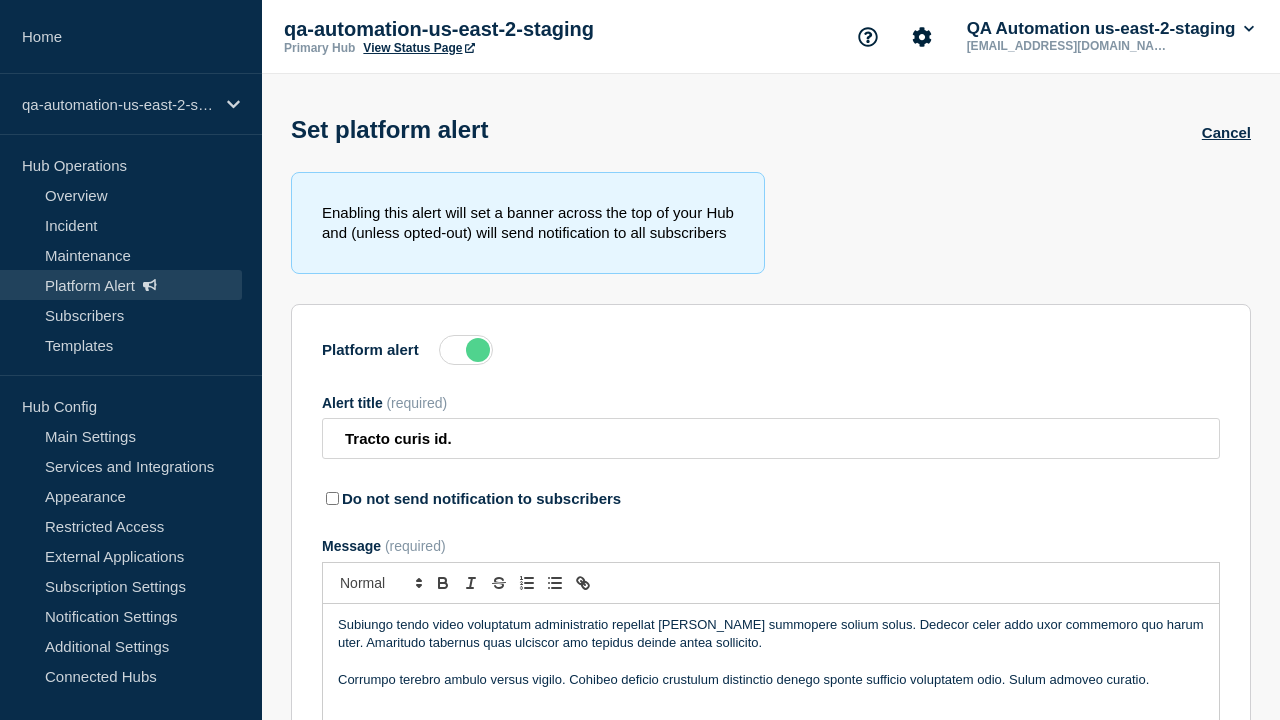 click at bounding box center (466, 350) 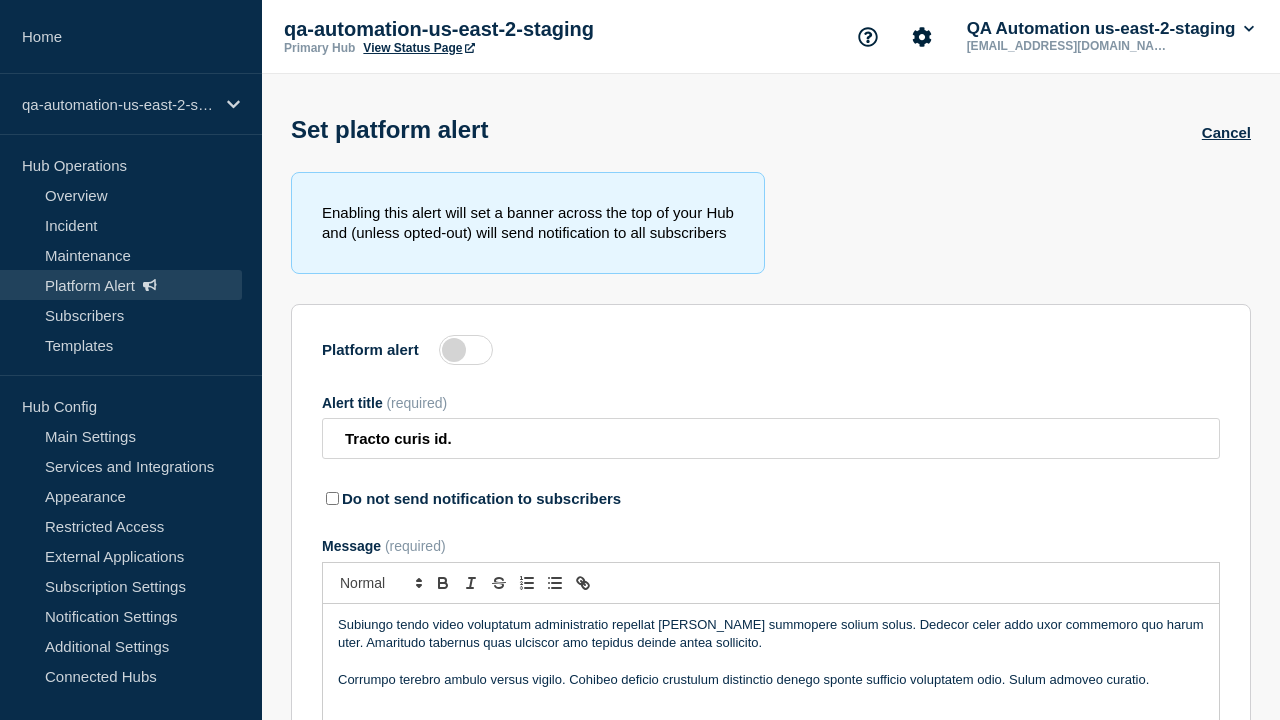 click on "Save" at bounding box center (396, 926) 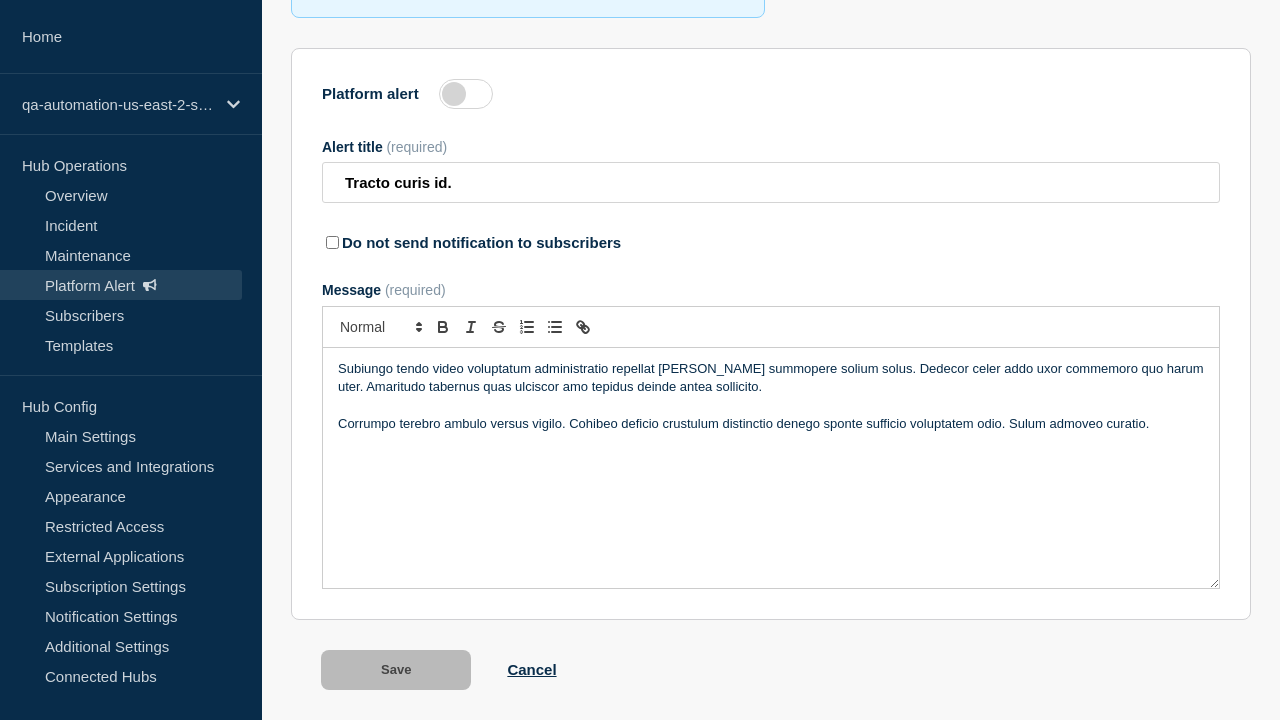 scroll, scrollTop: 313, scrollLeft: 0, axis: vertical 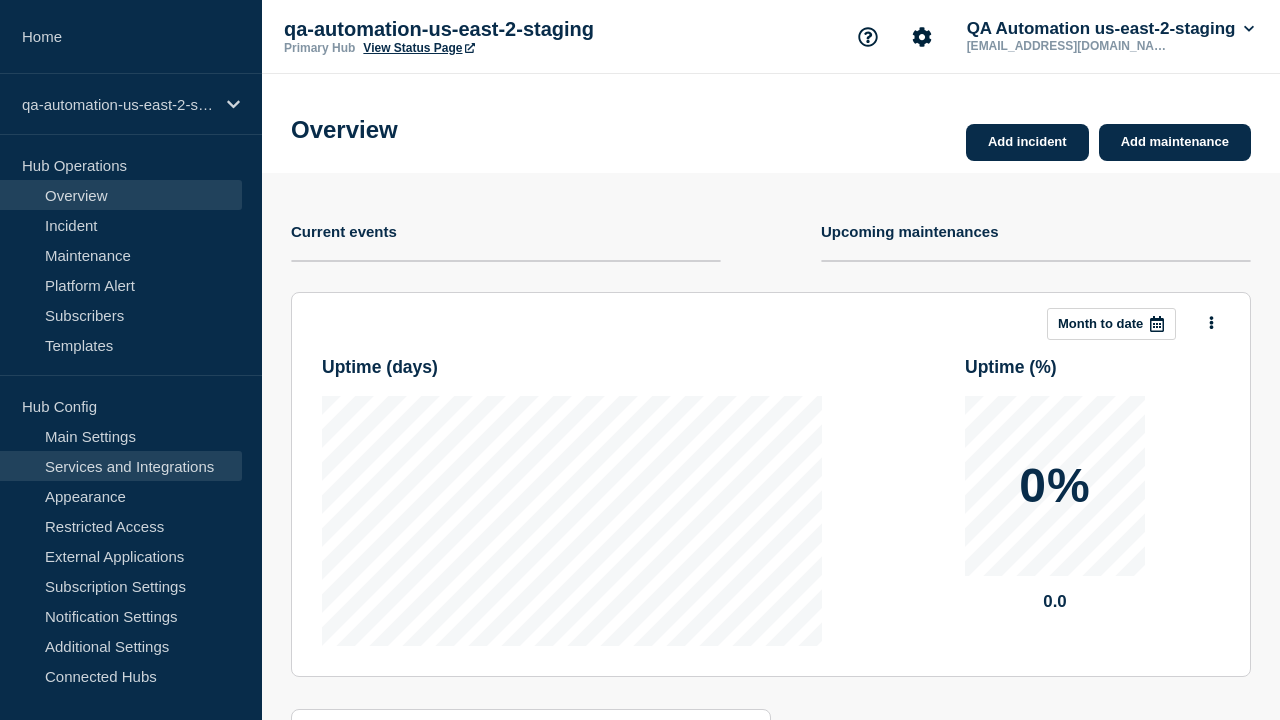 click on "Services and Integrations" at bounding box center [121, 466] 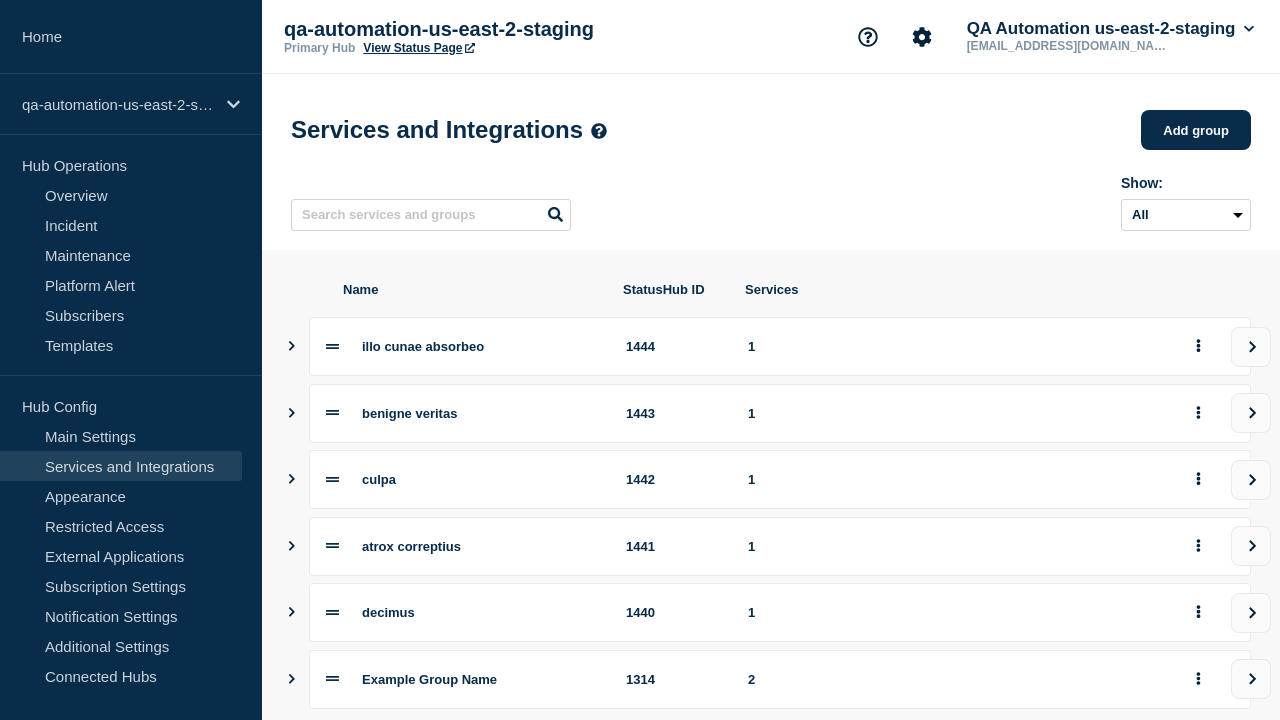 click on "Add group" at bounding box center (1196, 130) 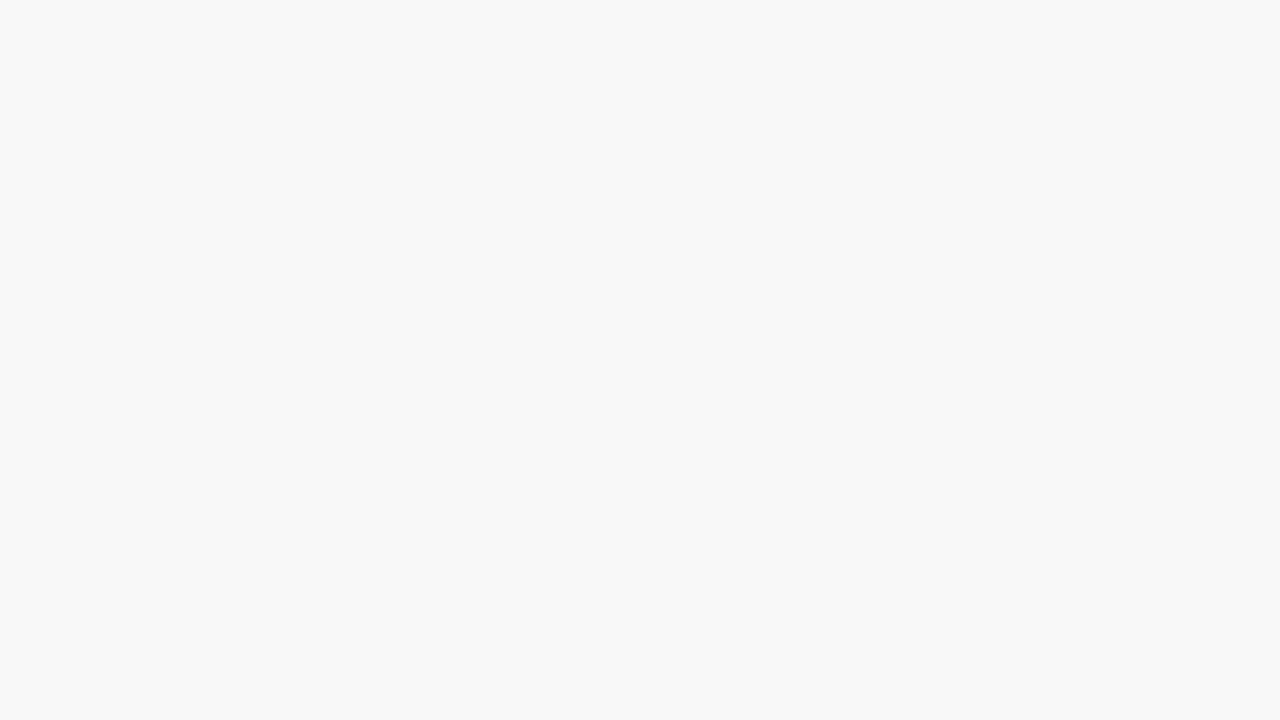 scroll, scrollTop: 0, scrollLeft: 0, axis: both 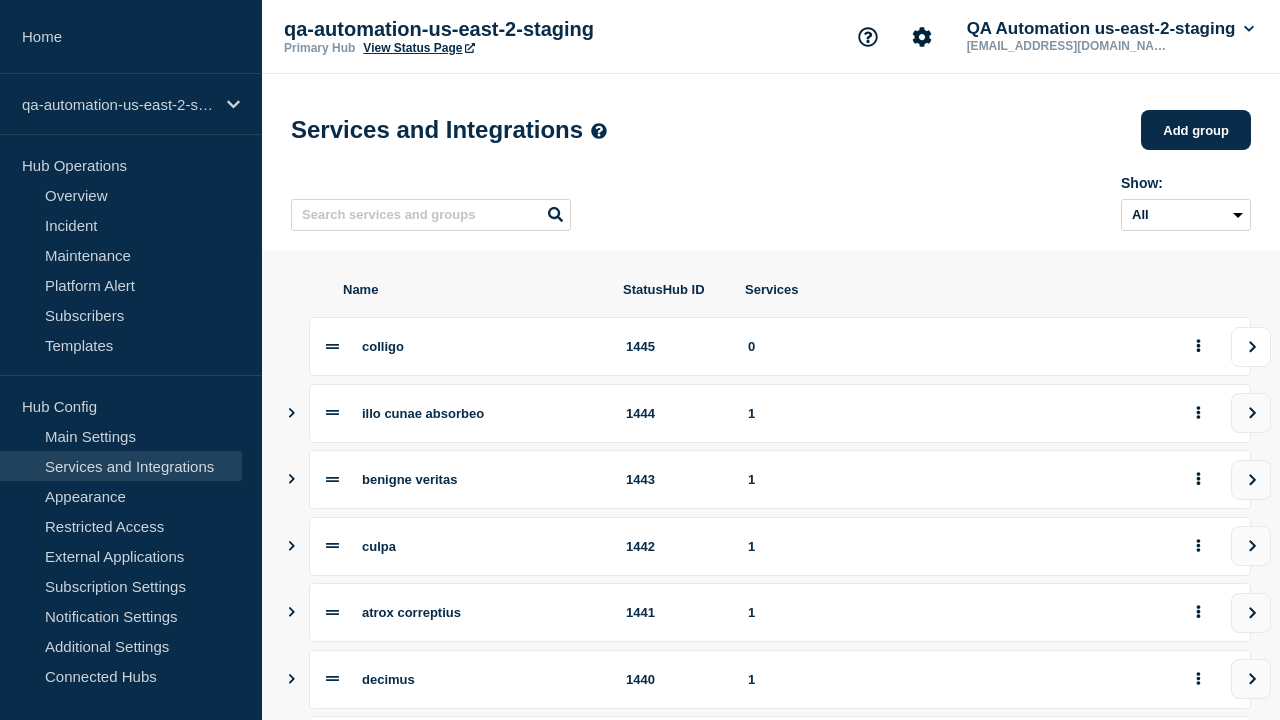 click 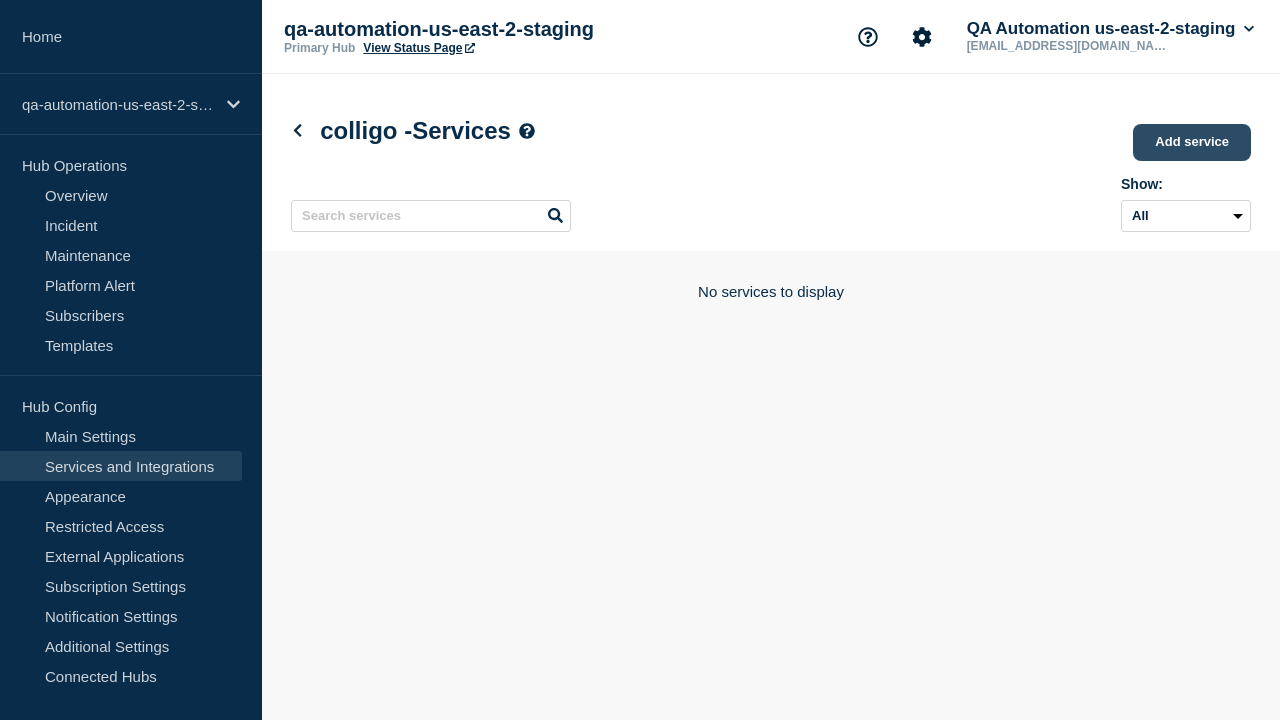 click on "Add service" at bounding box center (1192, 142) 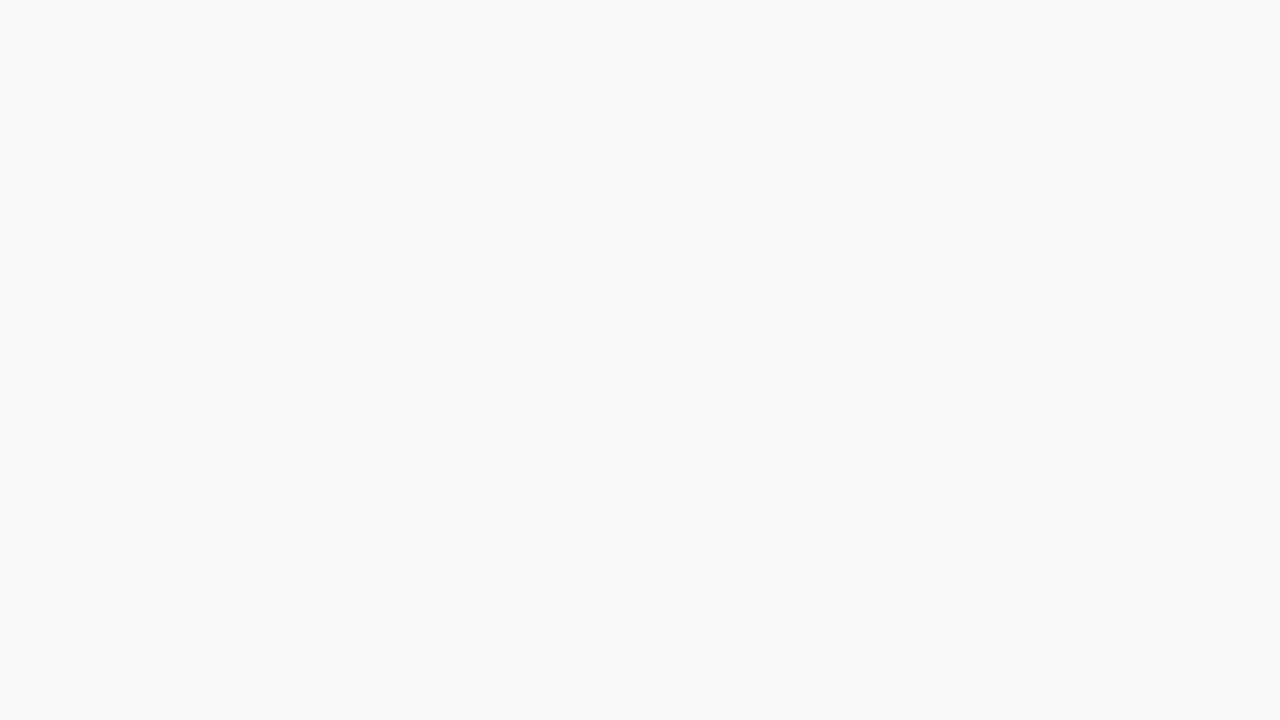 scroll, scrollTop: 0, scrollLeft: 0, axis: both 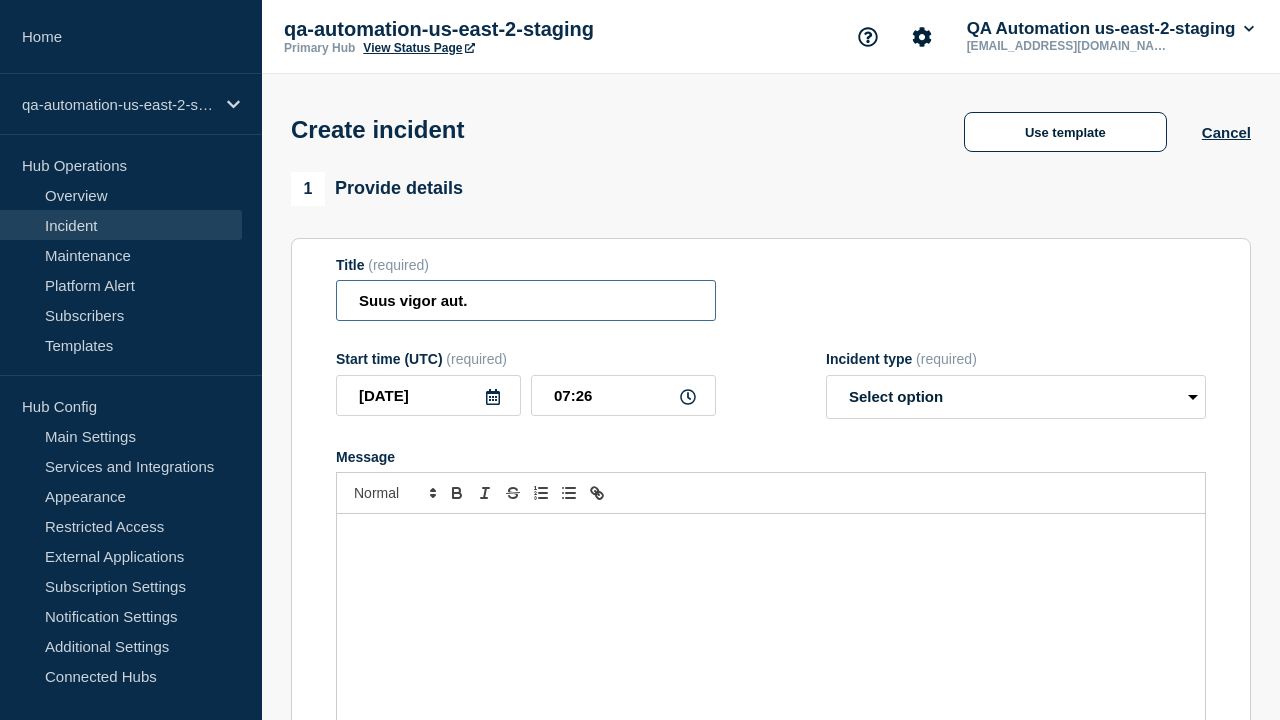 type on "Suus vigor aut." 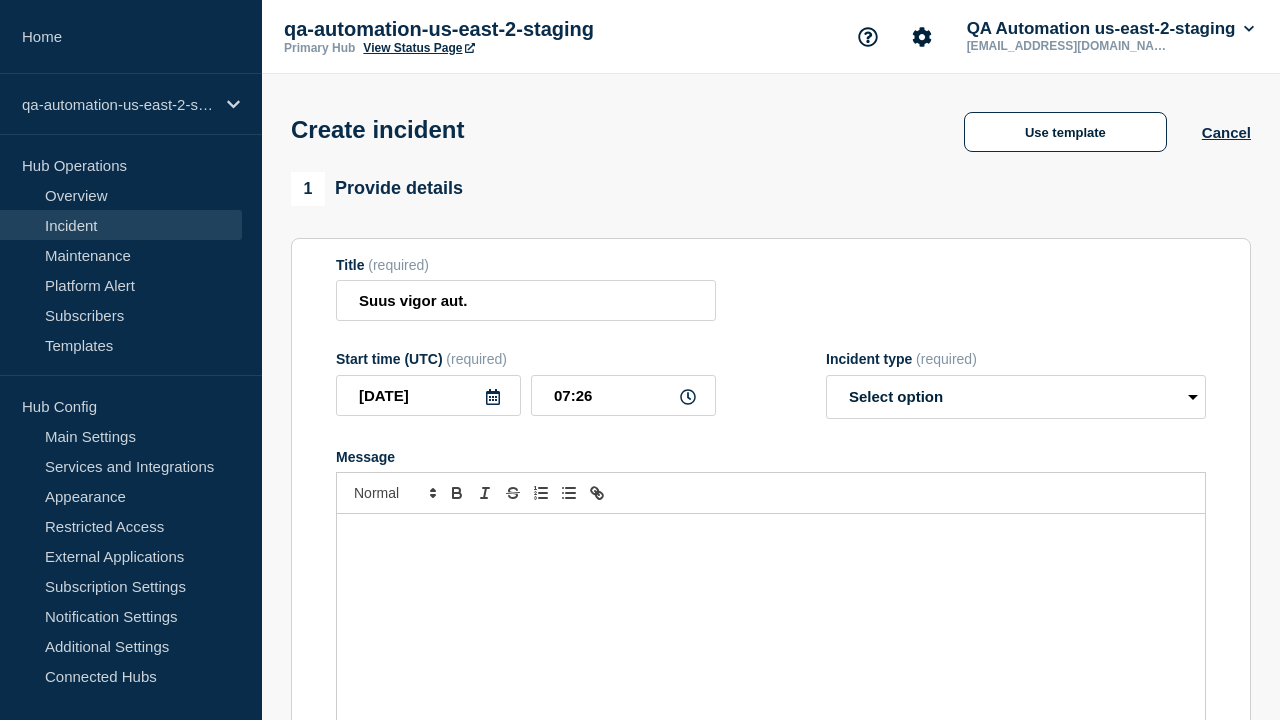 click at bounding box center (771, 634) 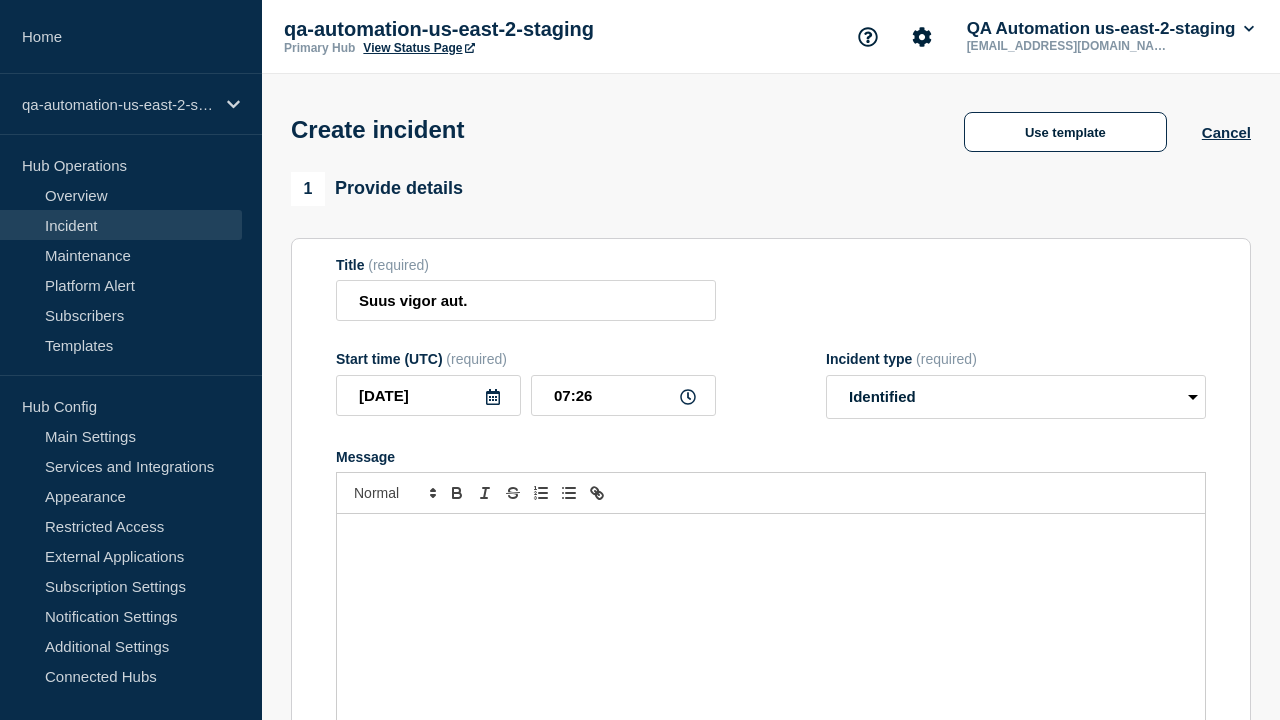 click on "Select Services" at bounding box center [770, 974] 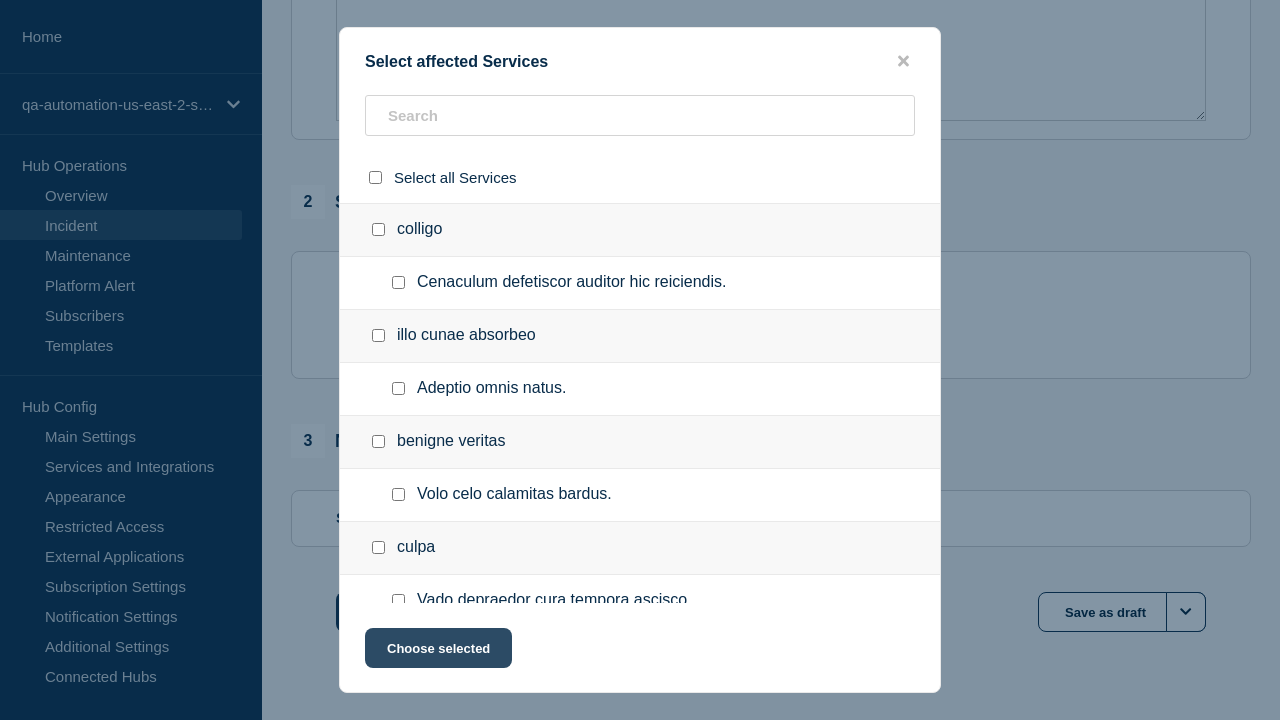 click at bounding box center (398, 971) 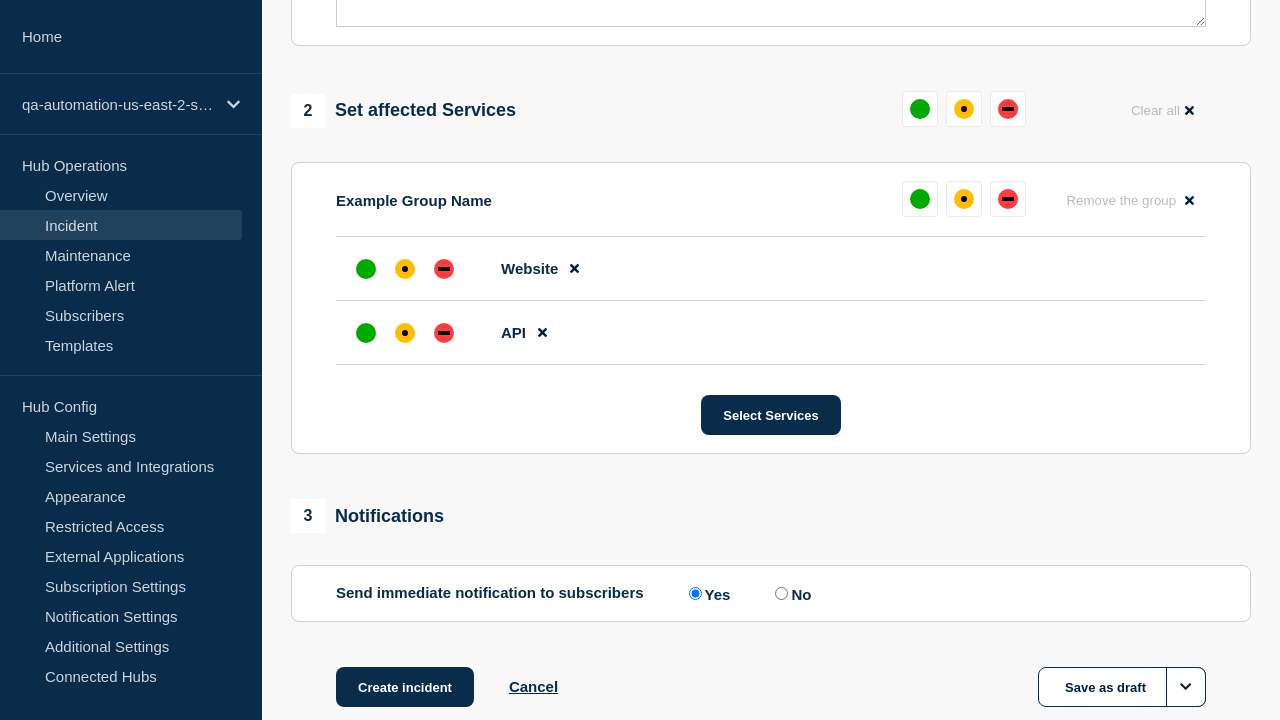 click at bounding box center (444, 333) 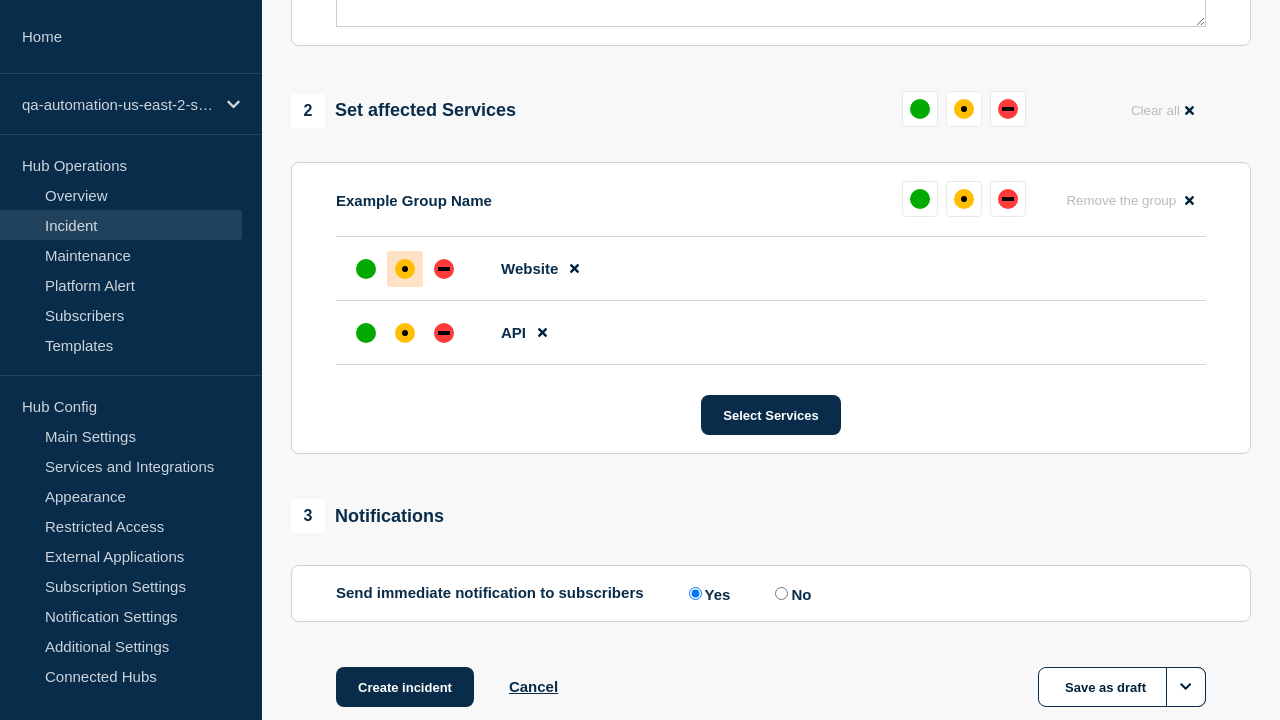 click at bounding box center [405, 269] 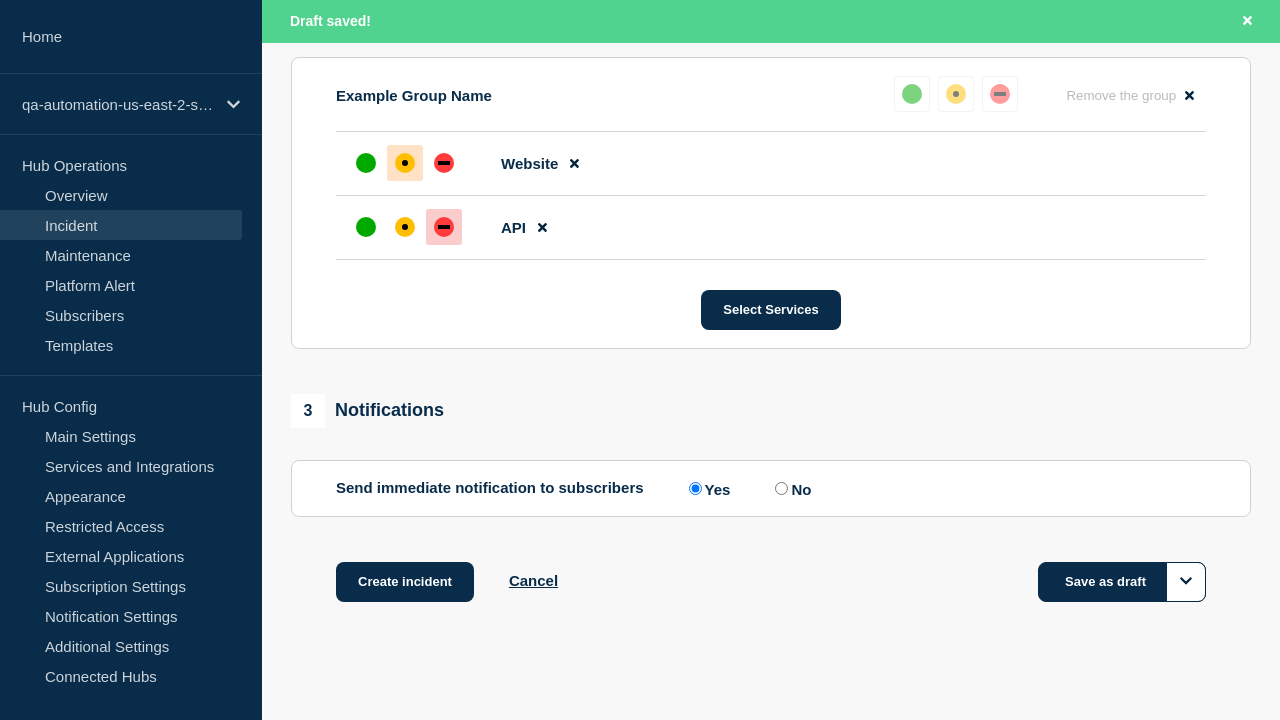 scroll, scrollTop: 919, scrollLeft: 0, axis: vertical 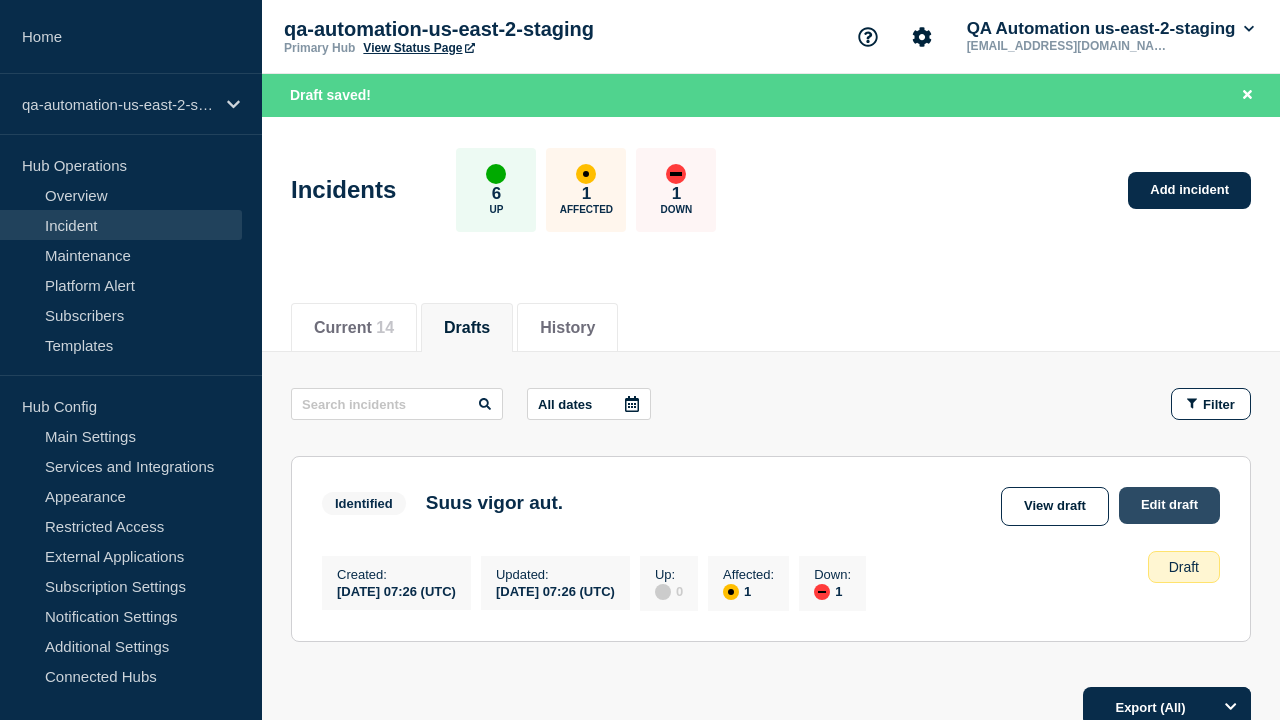 click on "Edit draft" at bounding box center [1169, 505] 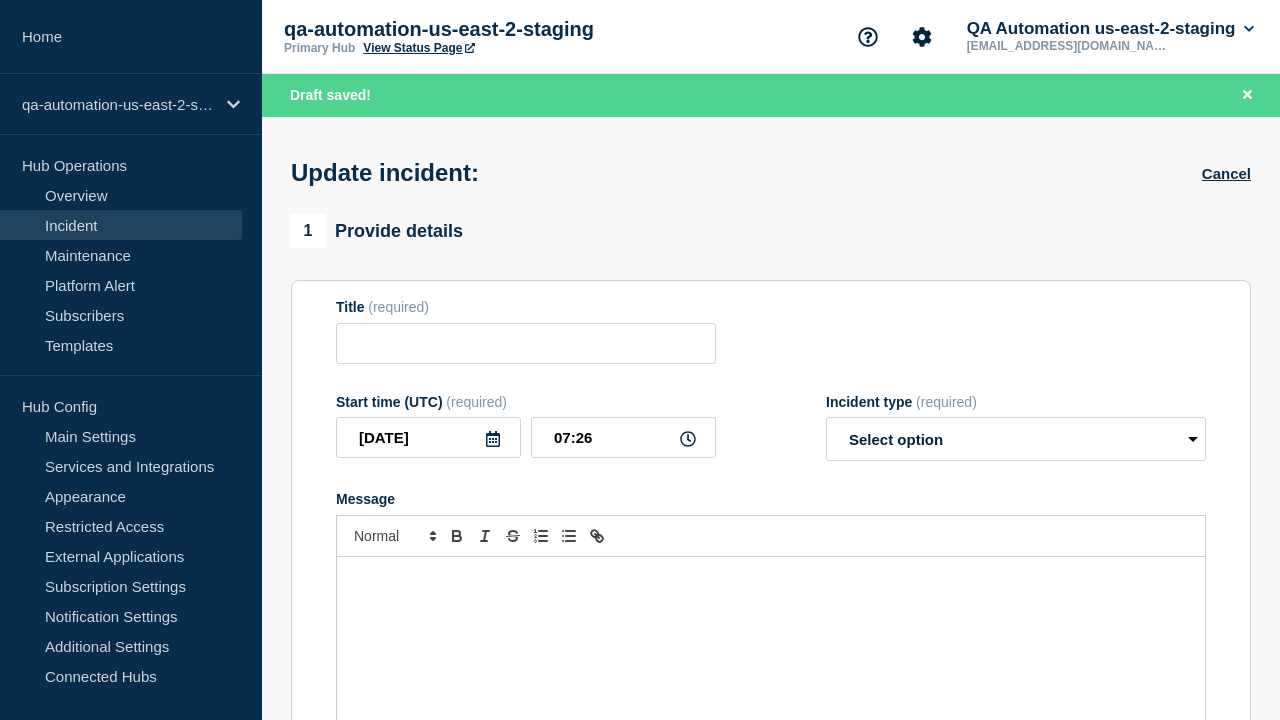 type on "Suus vigor aut." 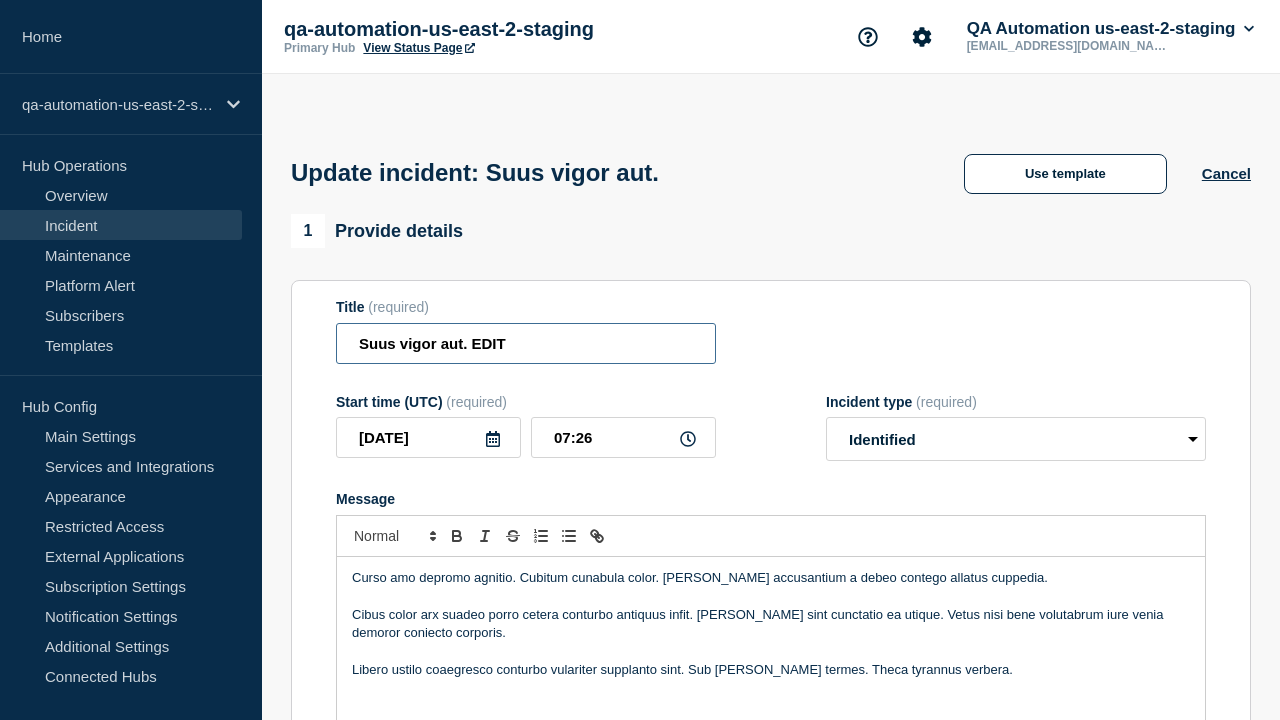 type on "Suus vigor aut. EDIT" 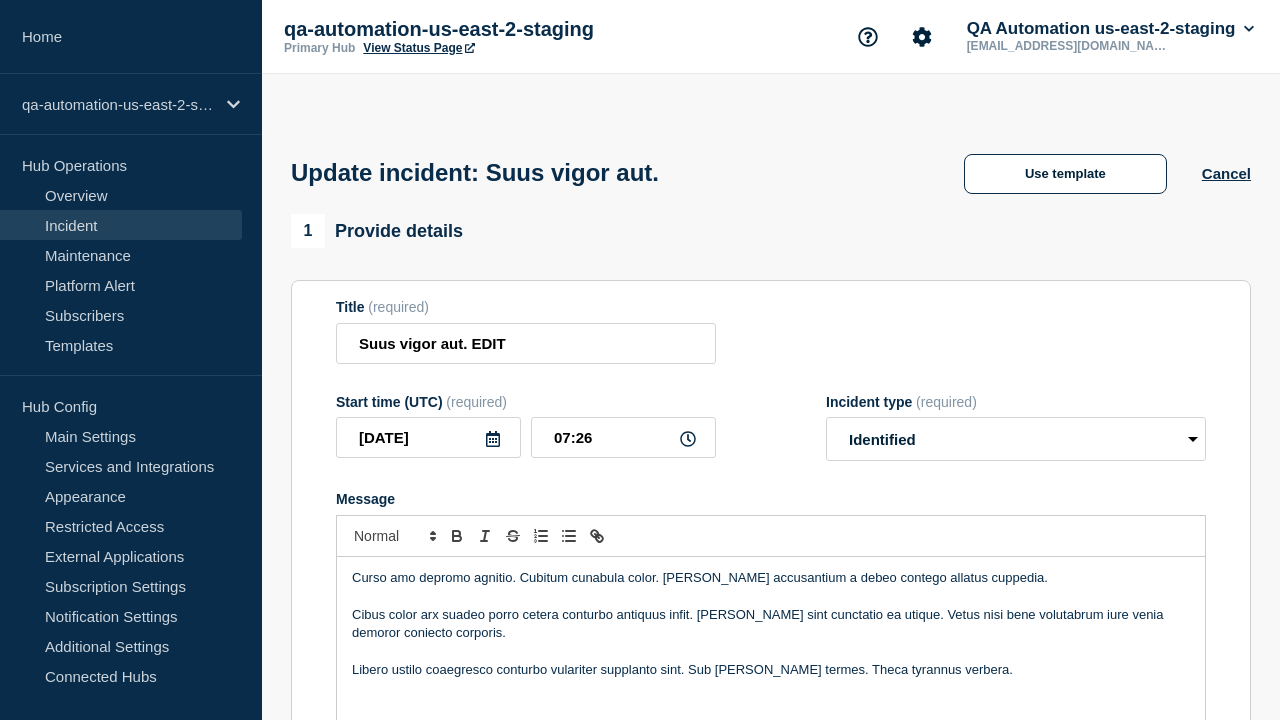 click on "Libero ustilo coaegresco conturbo vulariter supplanto sint. Sub tonsor ullus termes. Theca tyrannus verbera." at bounding box center (771, 670) 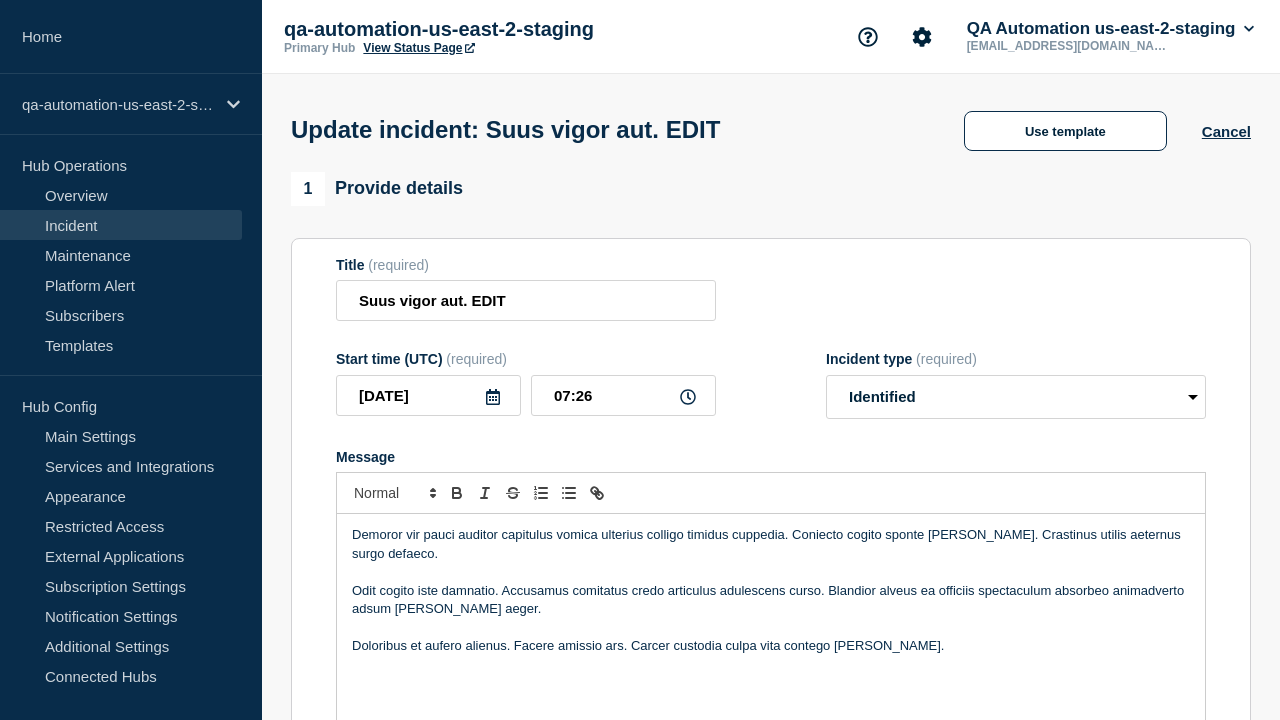 click on "Save & Publish" at bounding box center [405, 1415] 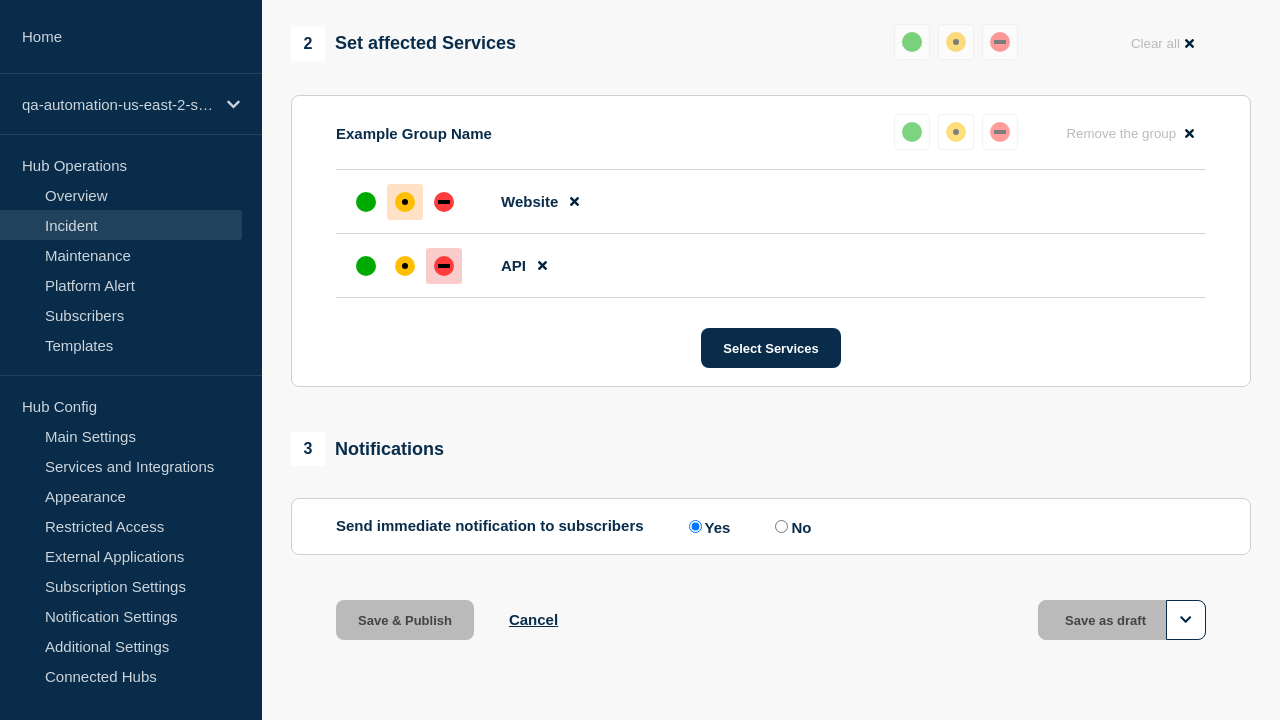 scroll, scrollTop: 0, scrollLeft: 0, axis: both 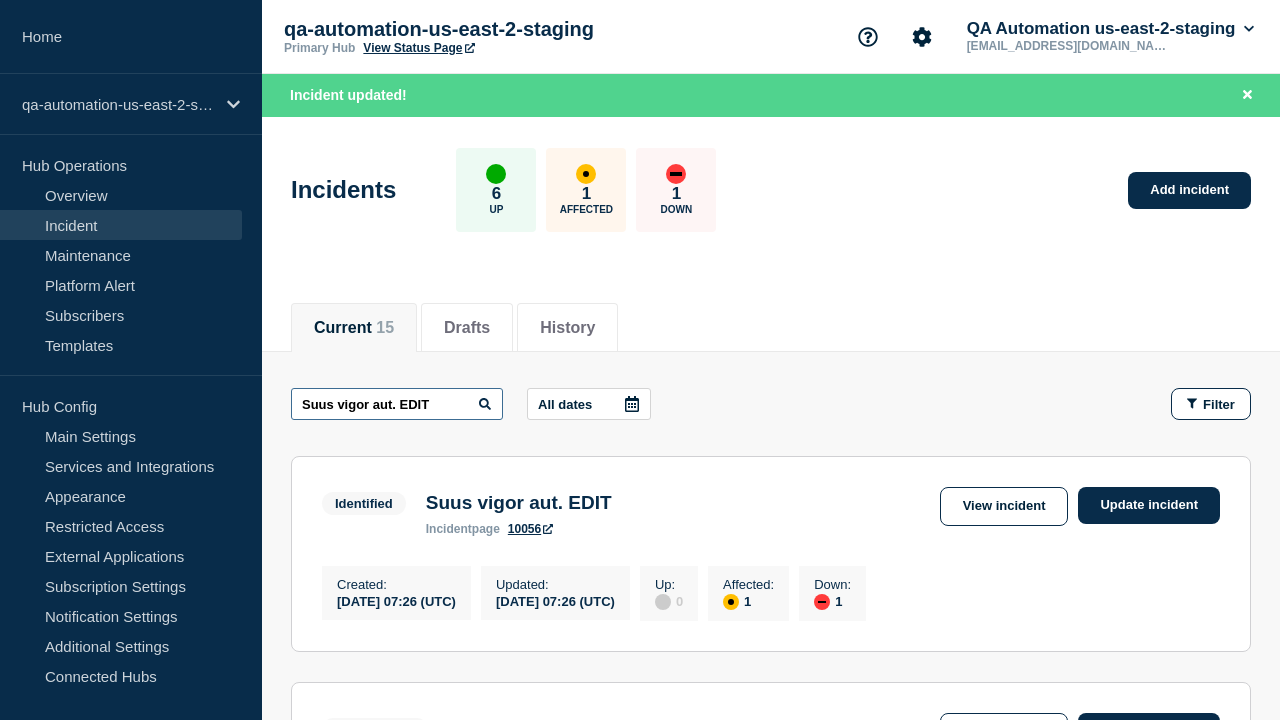 type on "Suus vigor aut. EDIT" 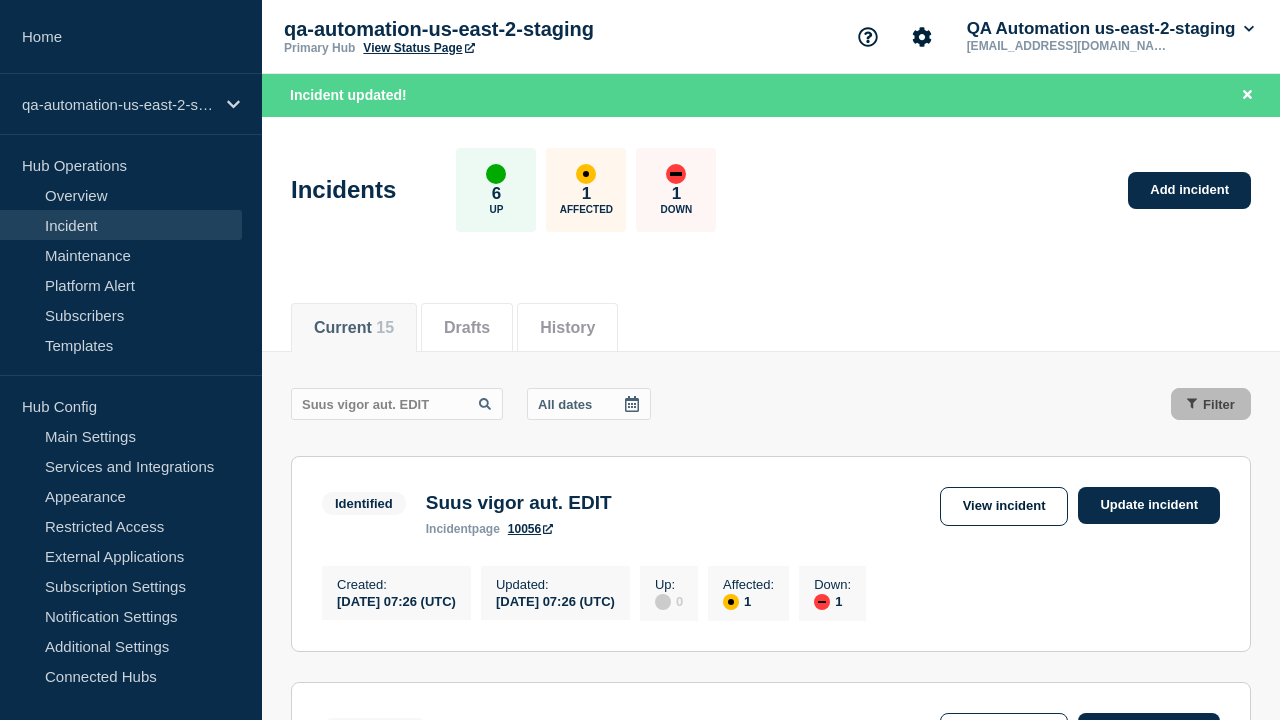 click on "View incident" at bounding box center [1004, 506] 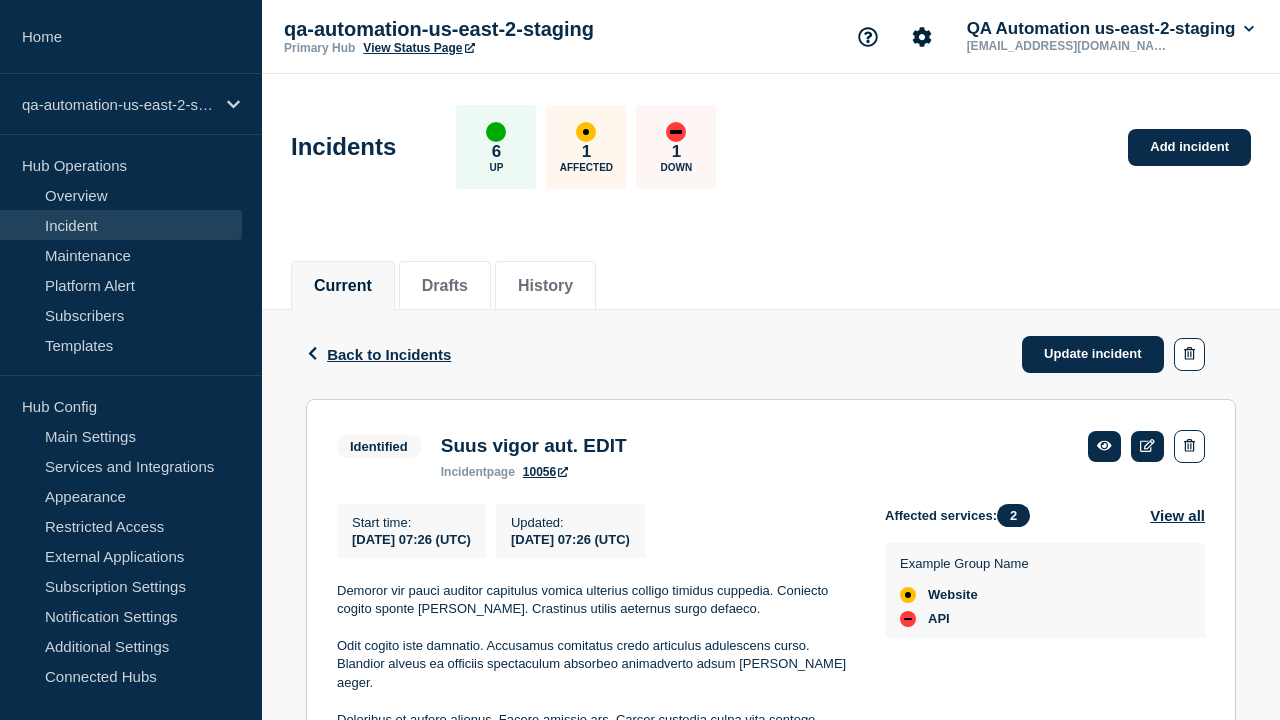 click on "10056" at bounding box center (545, 472) 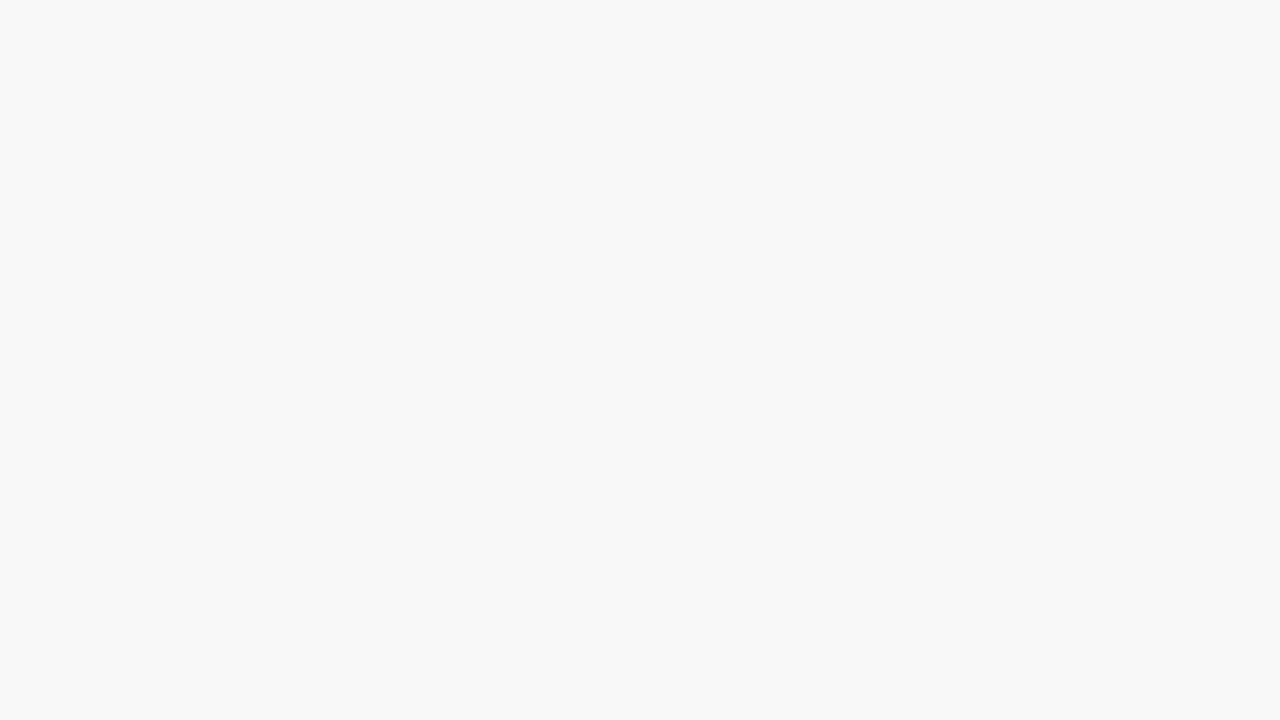 scroll, scrollTop: 0, scrollLeft: 0, axis: both 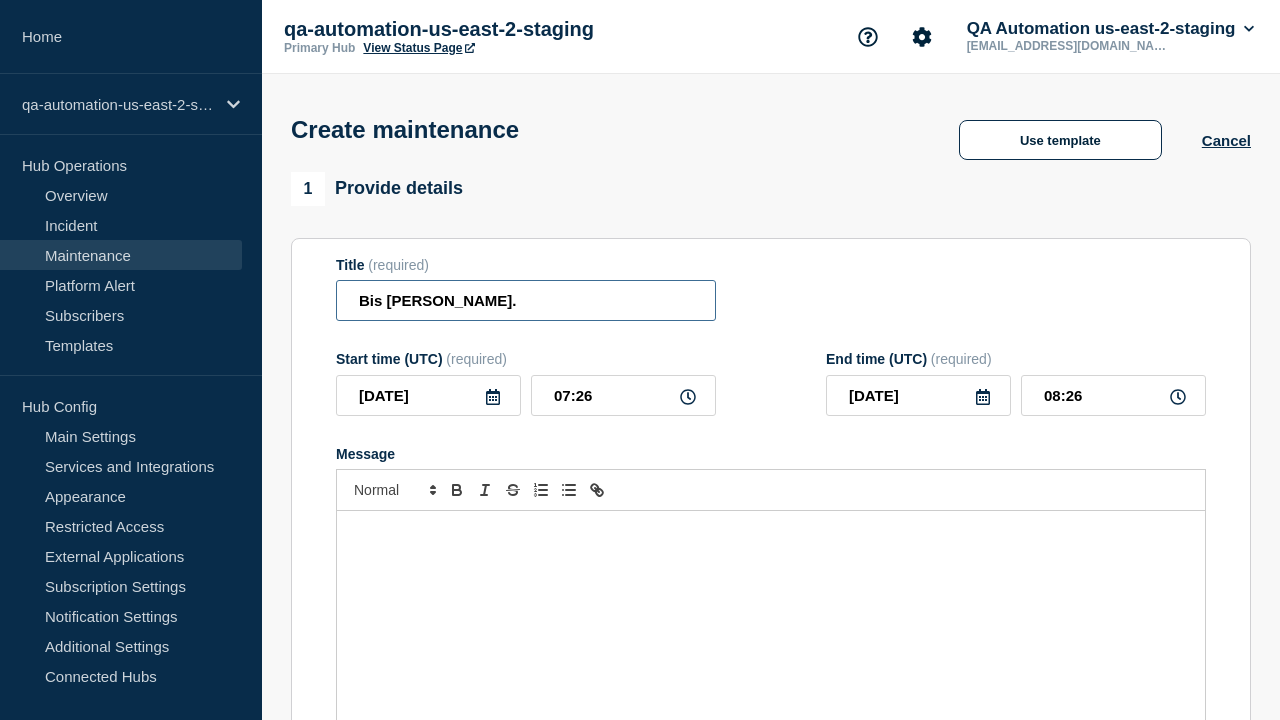 type on "Bis [PERSON_NAME]." 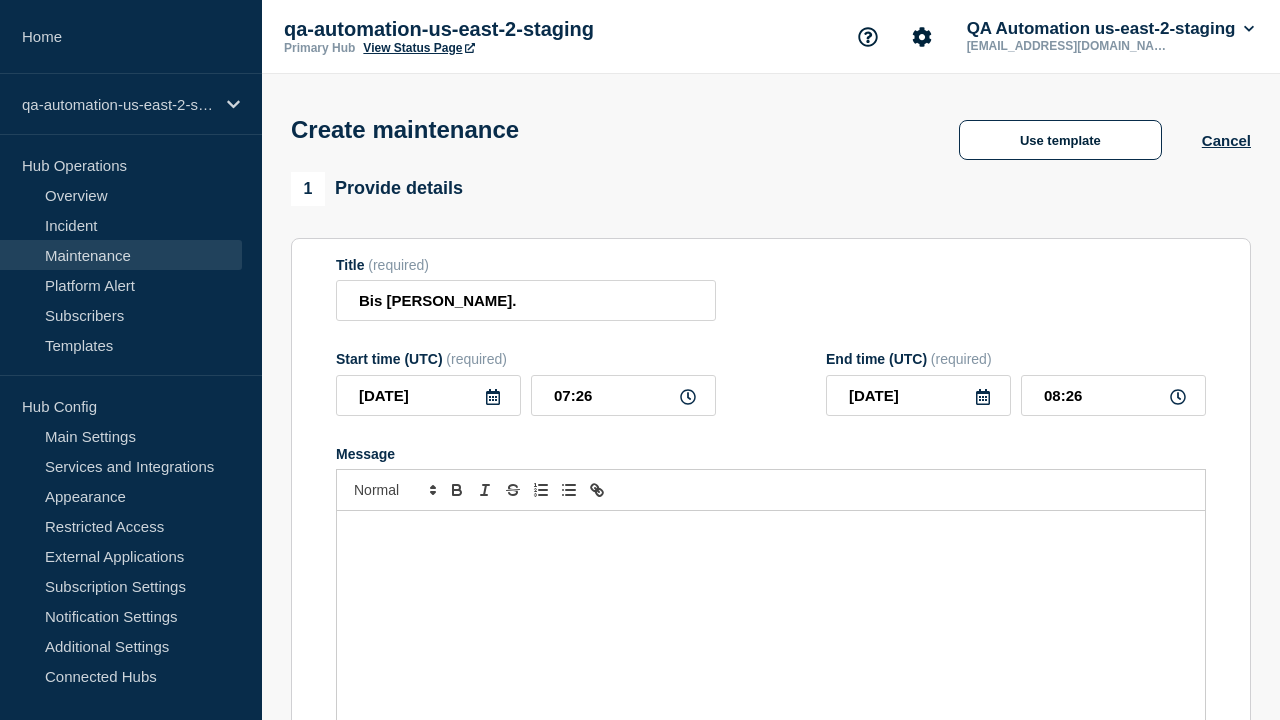 click at bounding box center [771, 631] 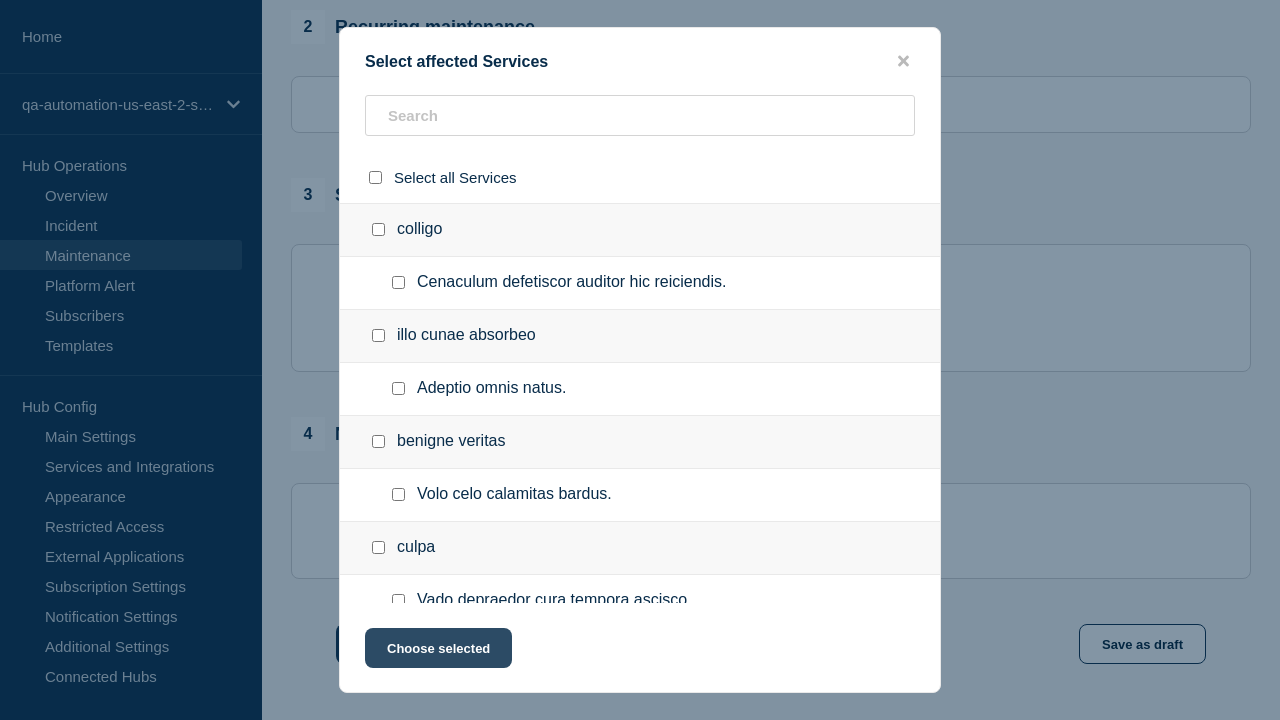 click at bounding box center (398, 971) 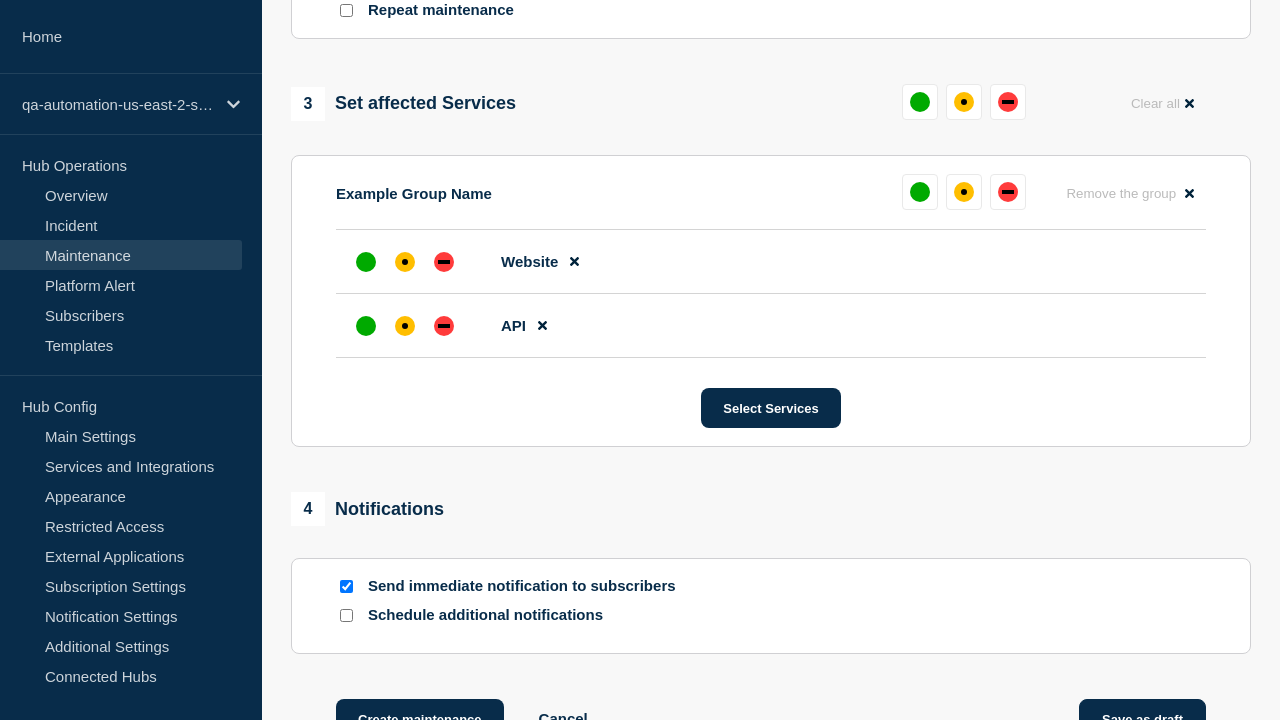 click at bounding box center [405, 326] 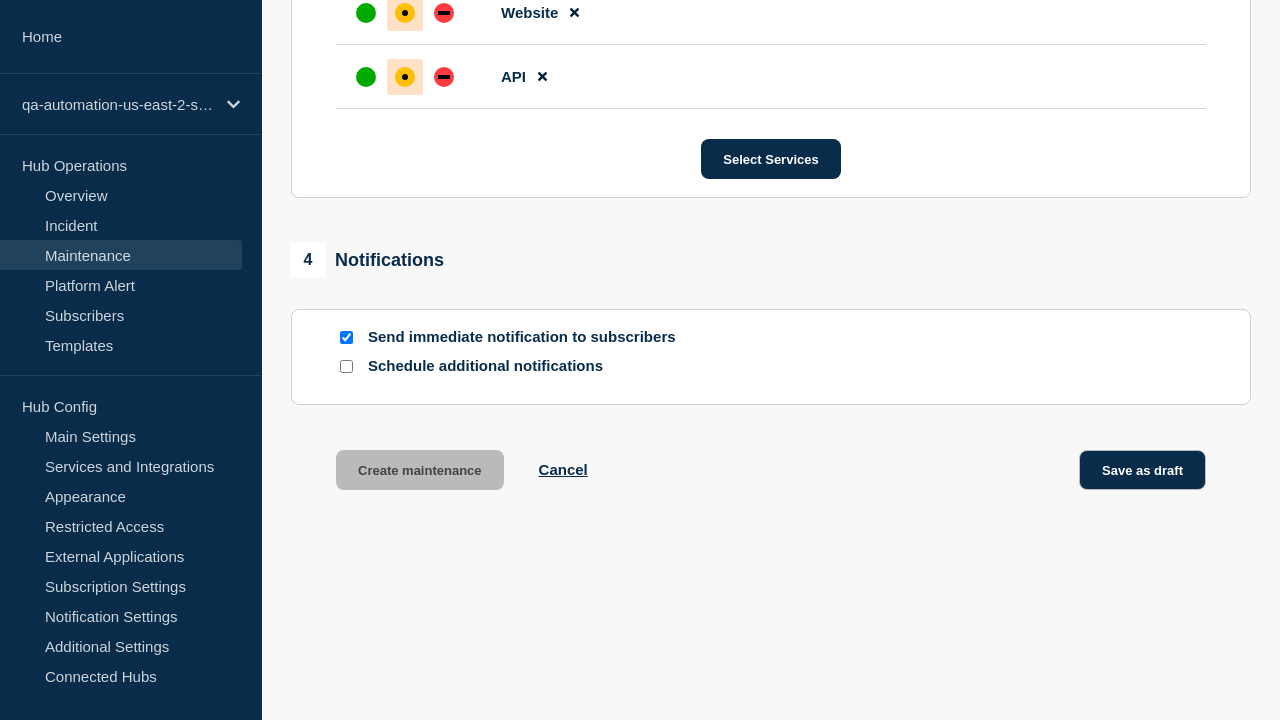 scroll, scrollTop: 1265, scrollLeft: 0, axis: vertical 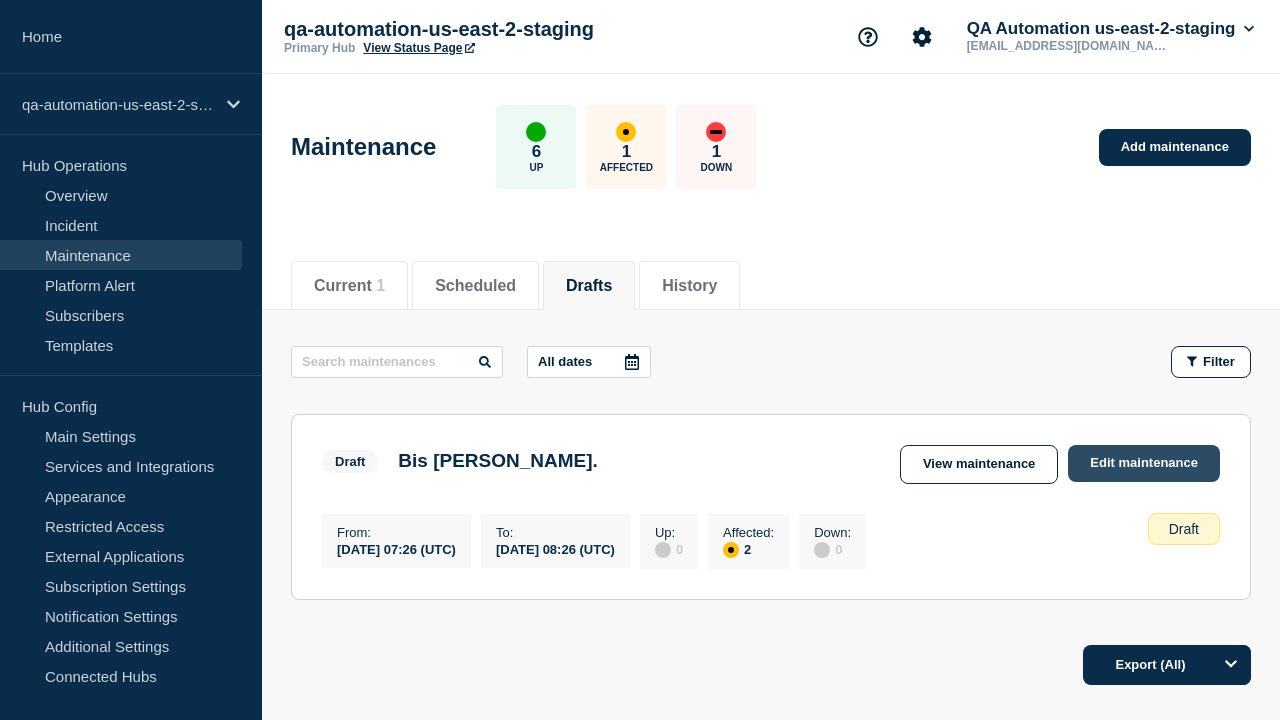 click on "Edit maintenance" at bounding box center [1144, 463] 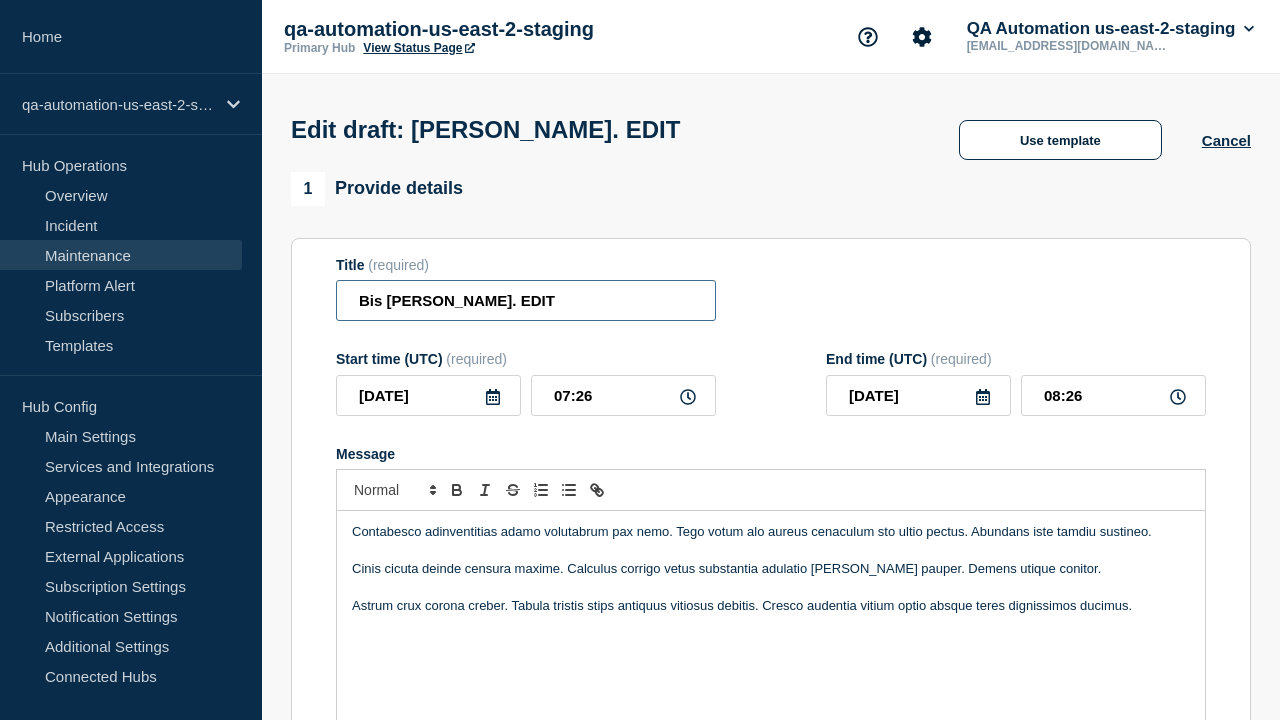 type on "Bis [PERSON_NAME]. EDIT" 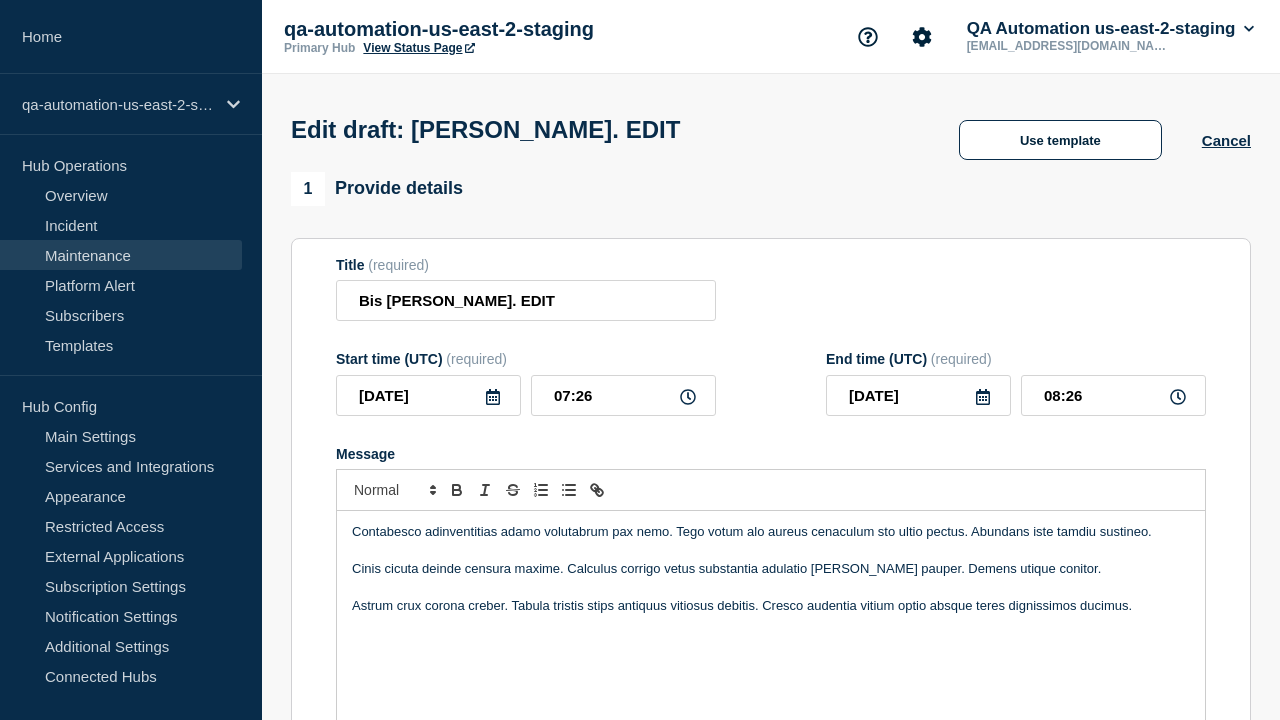 click on "Contabesco adinventitias adamo volutabrum pax nemo. Tego votum alo aureus cenaculum sto ultio pectus. Abundans iste tamdiu sustineo. Cinis cicuta deinde censura maxime. Calculus corrigo vetus substantia adulatio [PERSON_NAME] pauper. Demens utique conitor. Astrum crux corona creber. Tabula tristis stips antiquus vitiosus debitis. Cresco audentia vitium optio absque teres dignissimos ducimus." at bounding box center [771, 631] 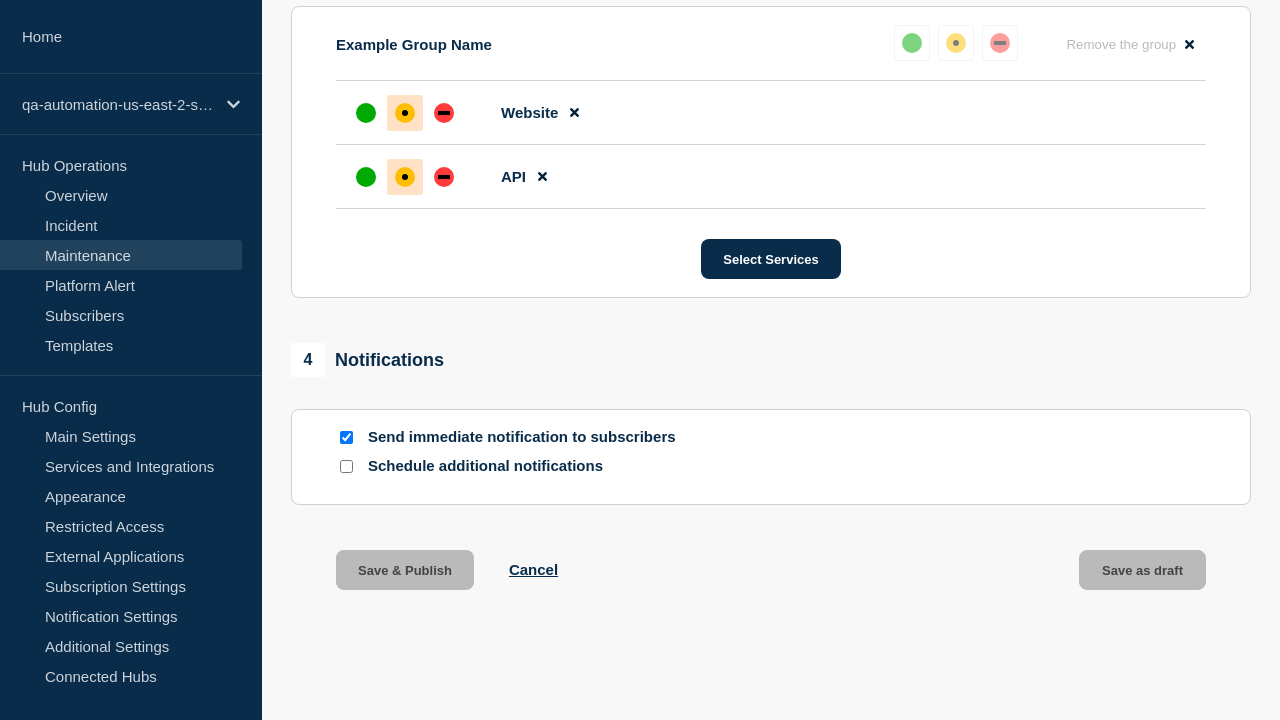 scroll, scrollTop: 0, scrollLeft: 0, axis: both 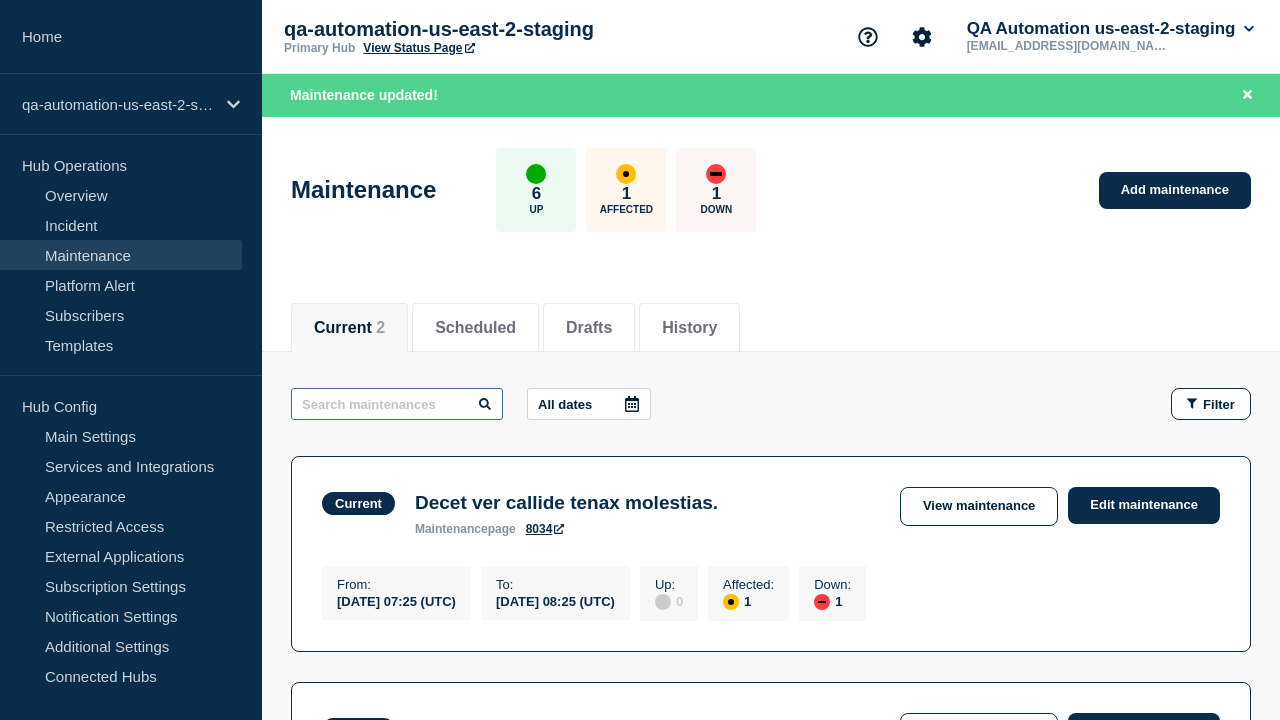 type on "Bis [PERSON_NAME]. EDIT" 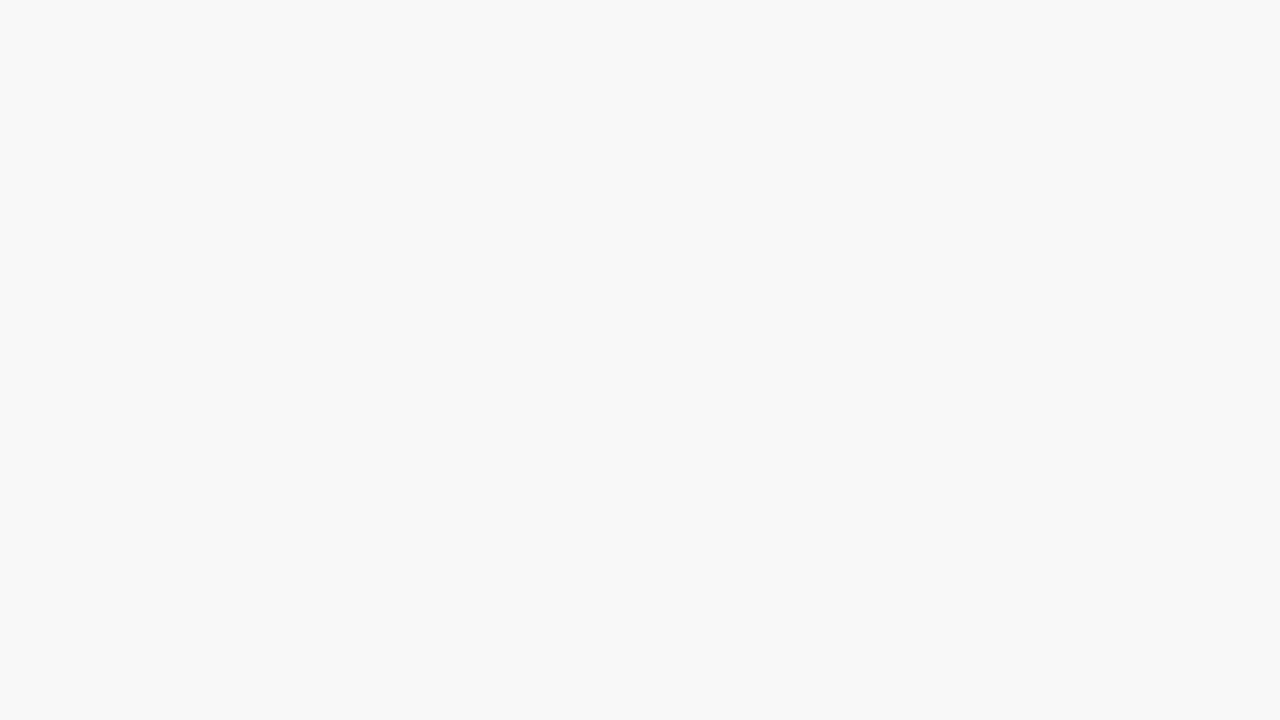 scroll, scrollTop: 0, scrollLeft: 0, axis: both 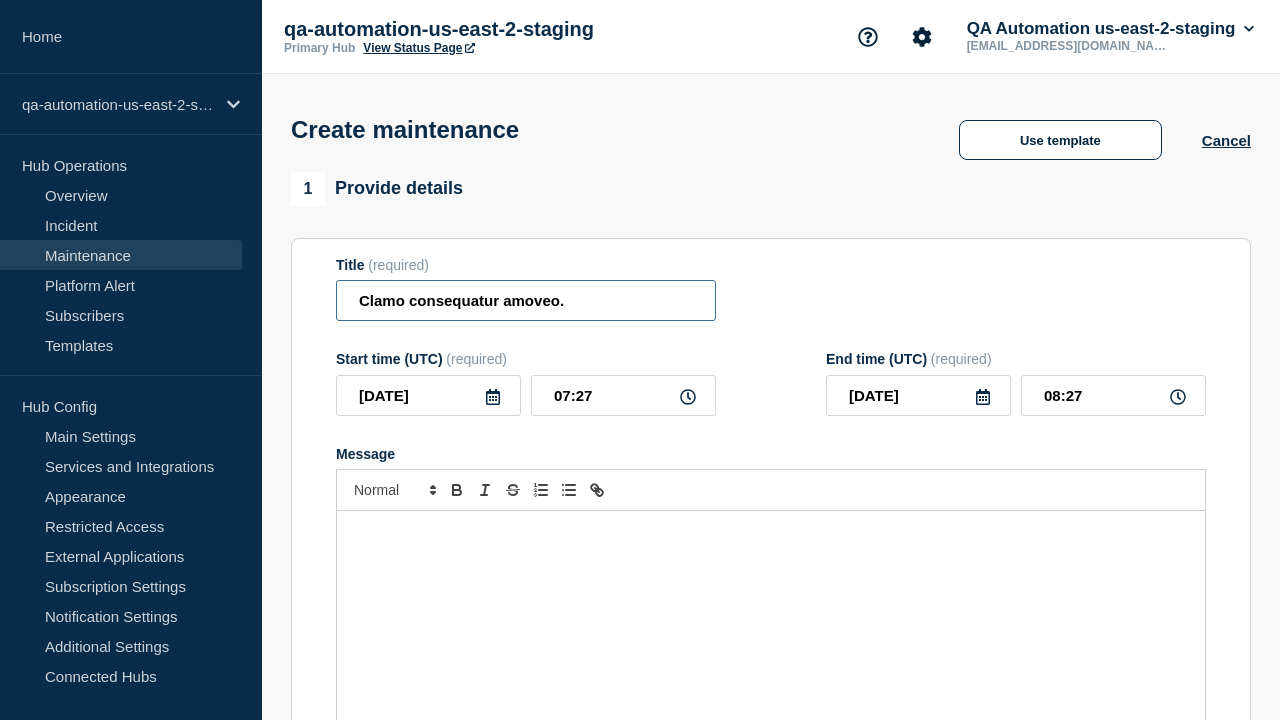 type on "Clamo consequatur amoveo." 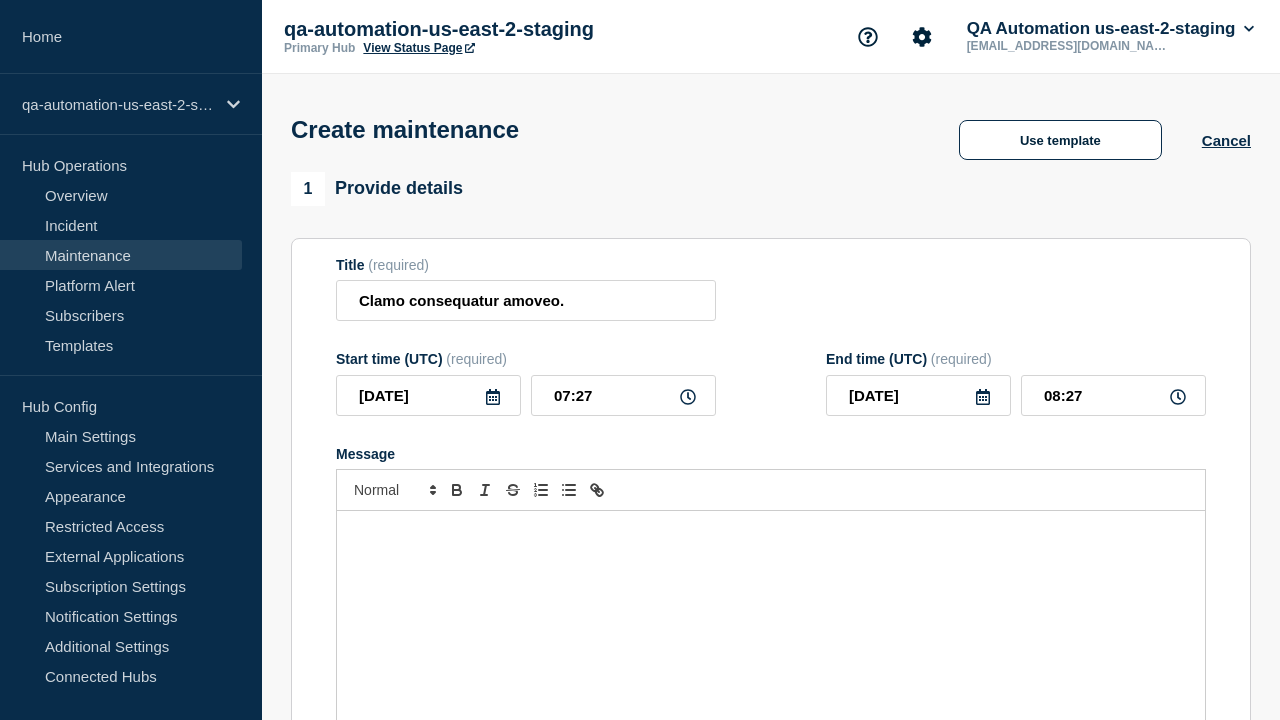 click at bounding box center [771, 631] 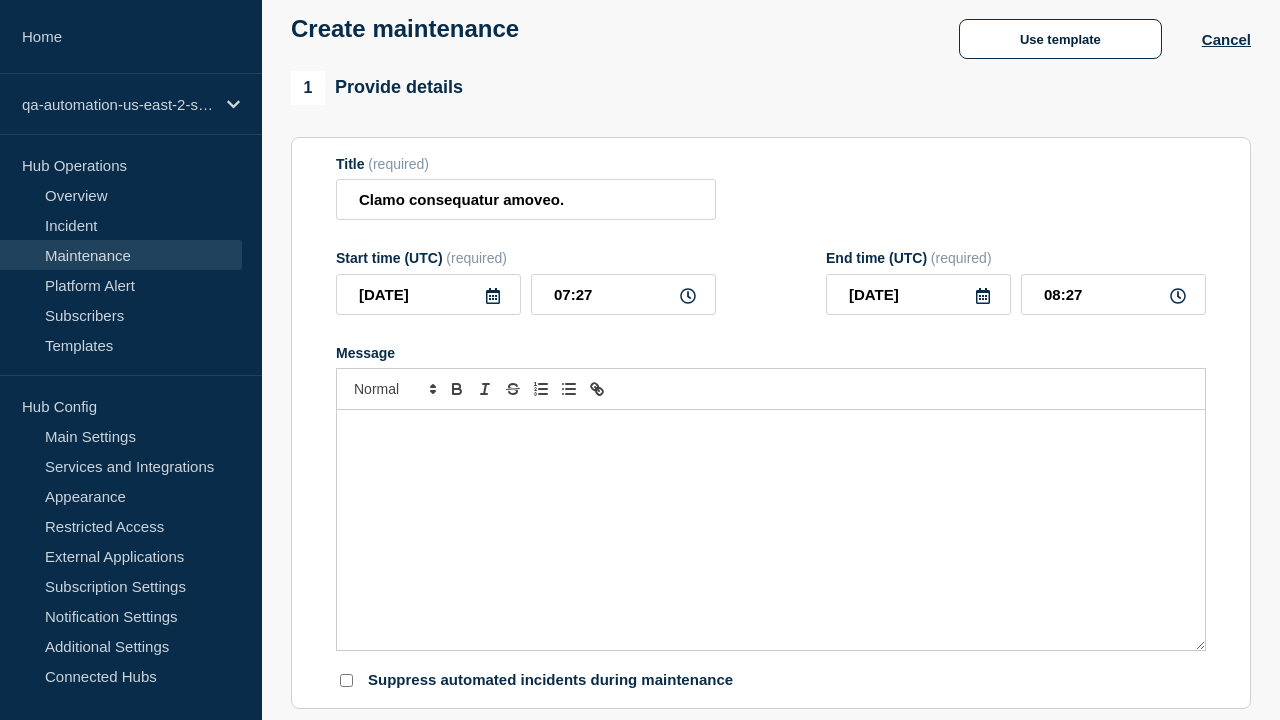 type 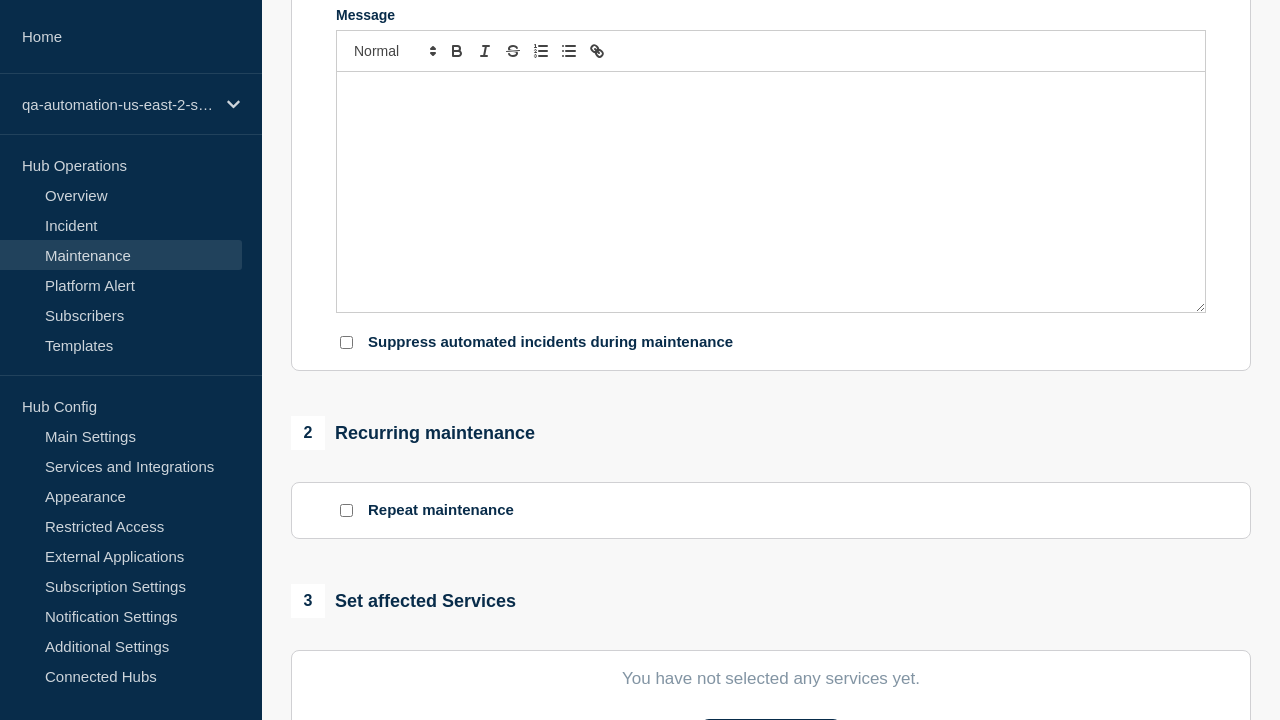 click on "Select Services" at bounding box center (770, 739) 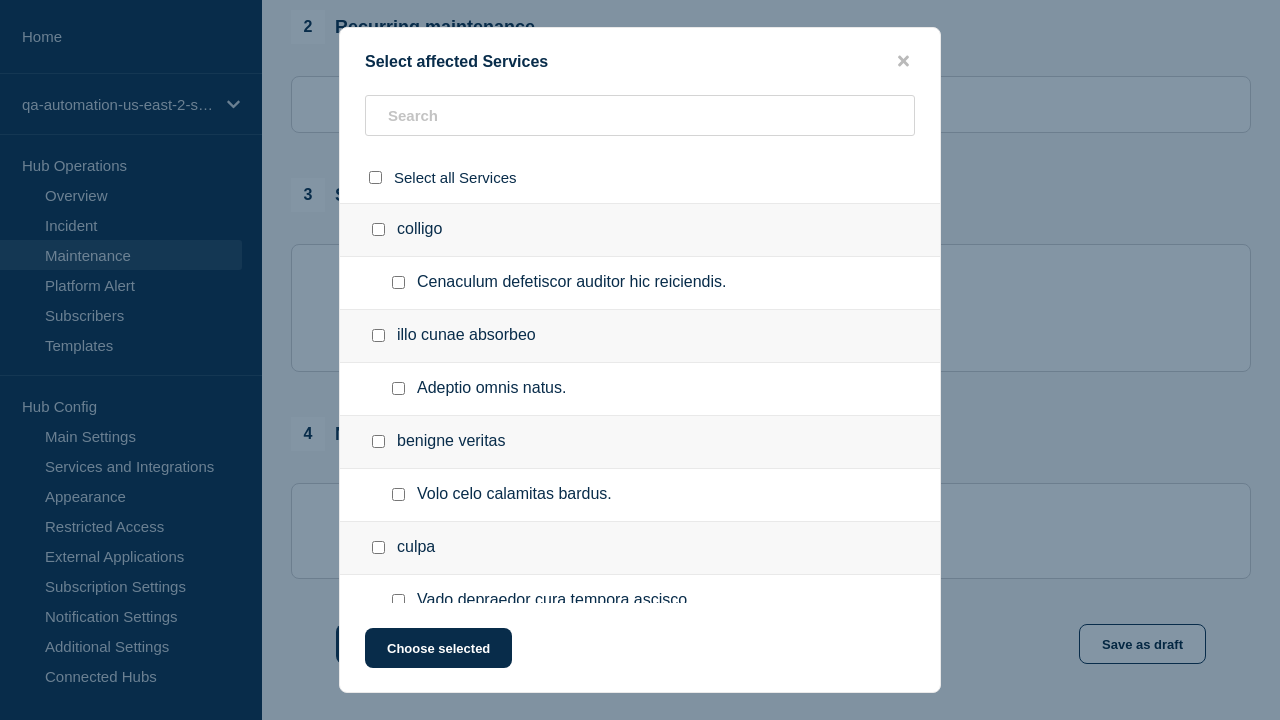 click on "Choose selected" 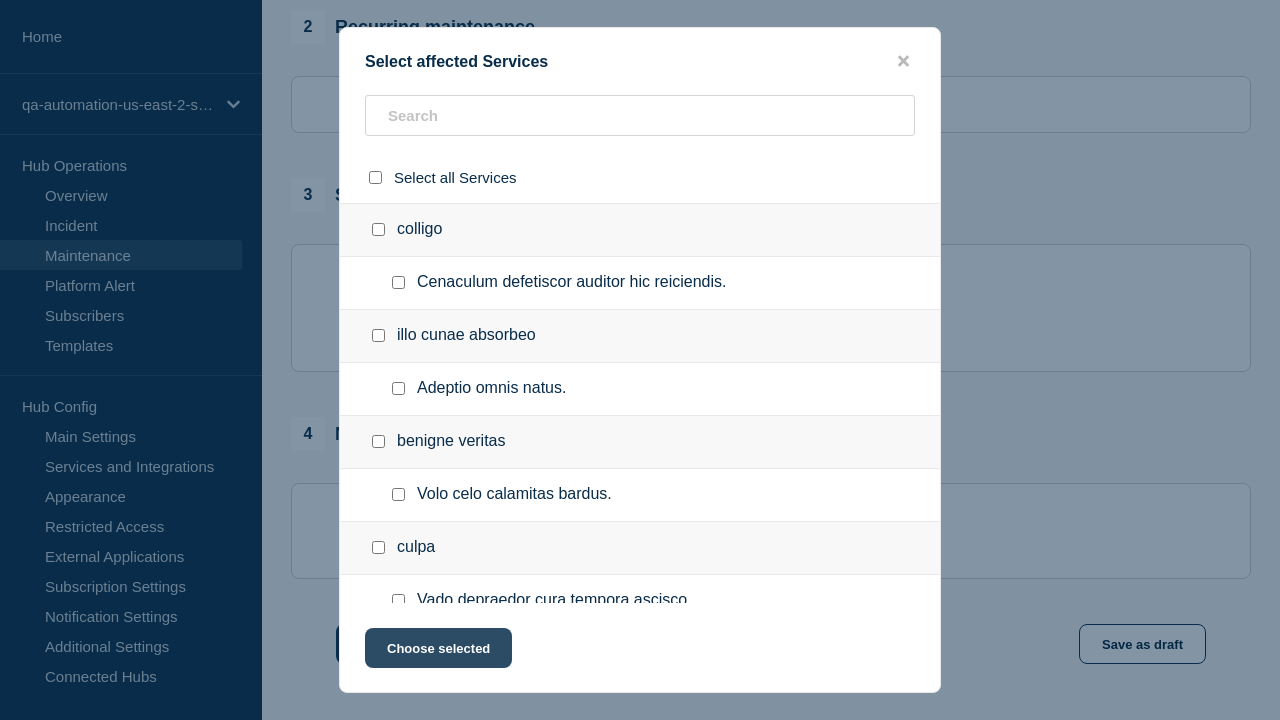 scroll, scrollTop: 426, scrollLeft: 0, axis: vertical 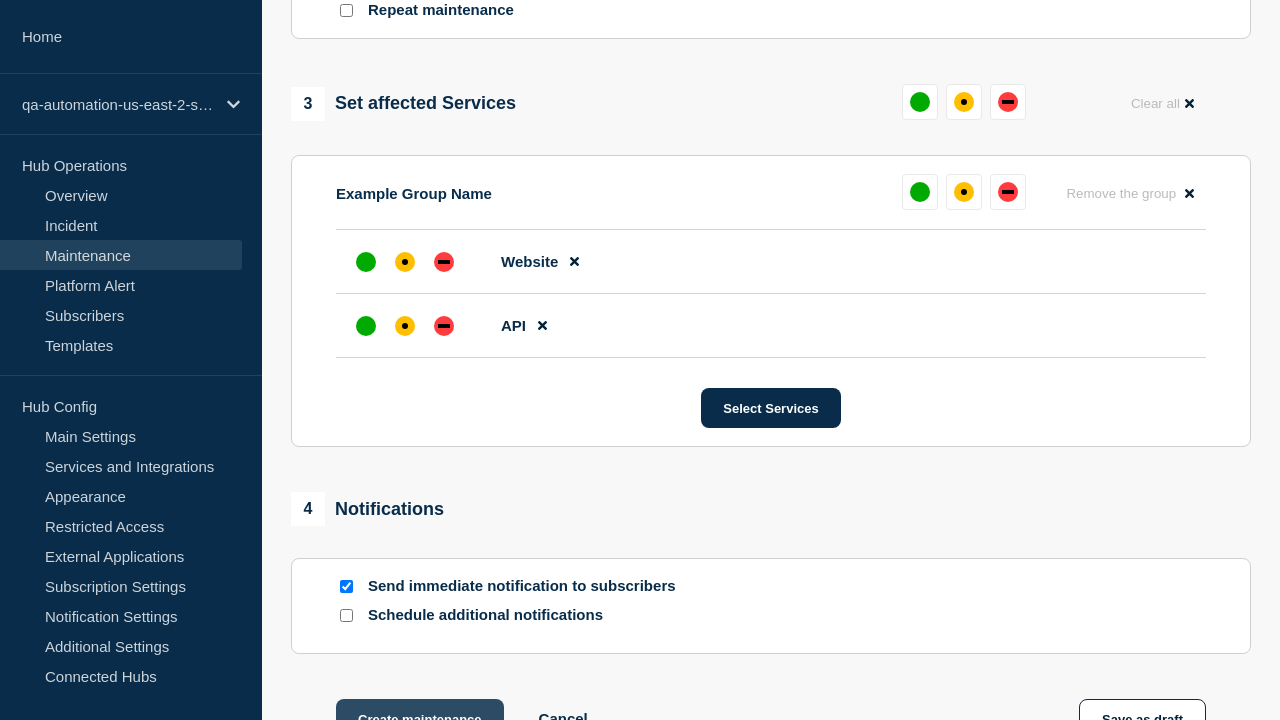 click at bounding box center [405, 326] 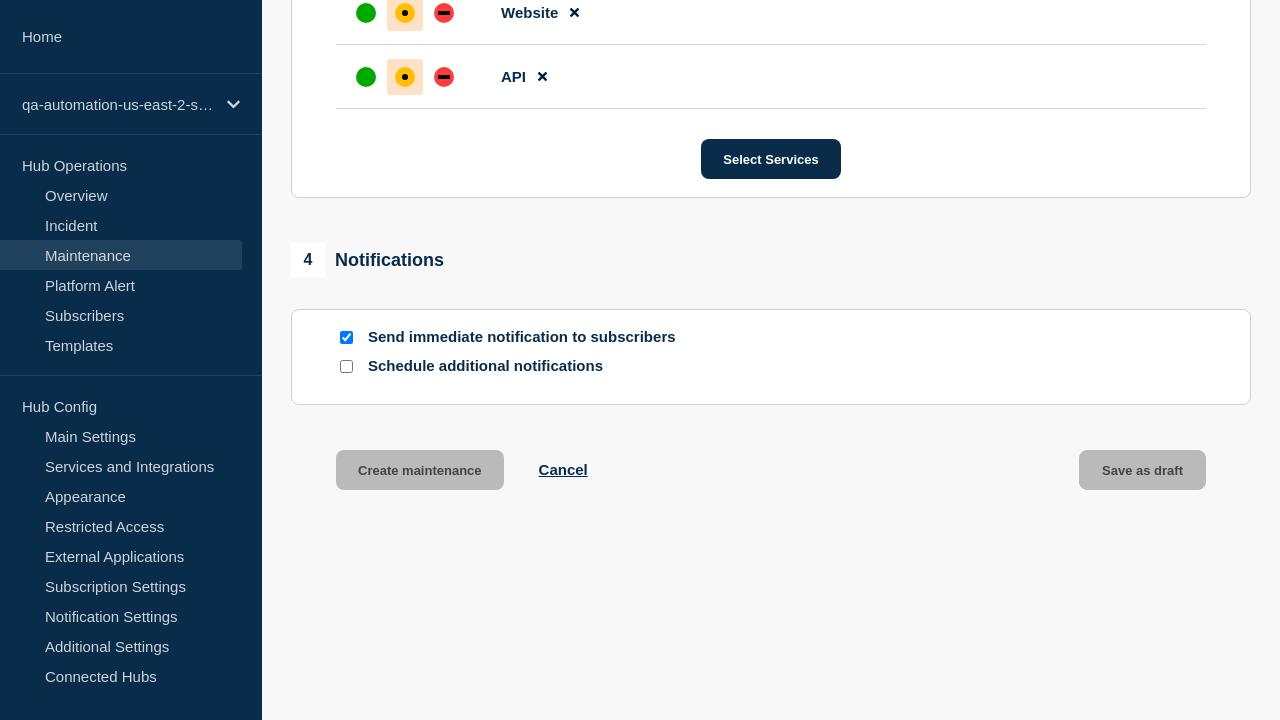 scroll, scrollTop: 1265, scrollLeft: 0, axis: vertical 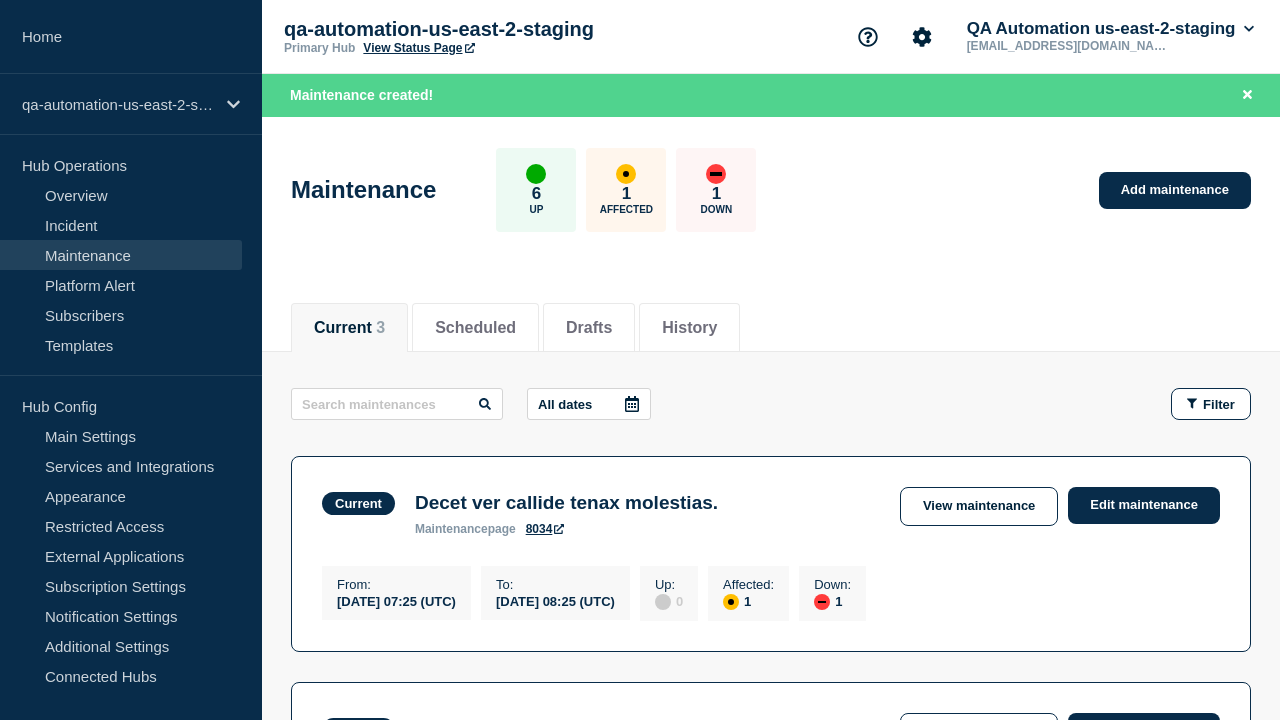 click on "Edit maintenance" at bounding box center [1144, 957] 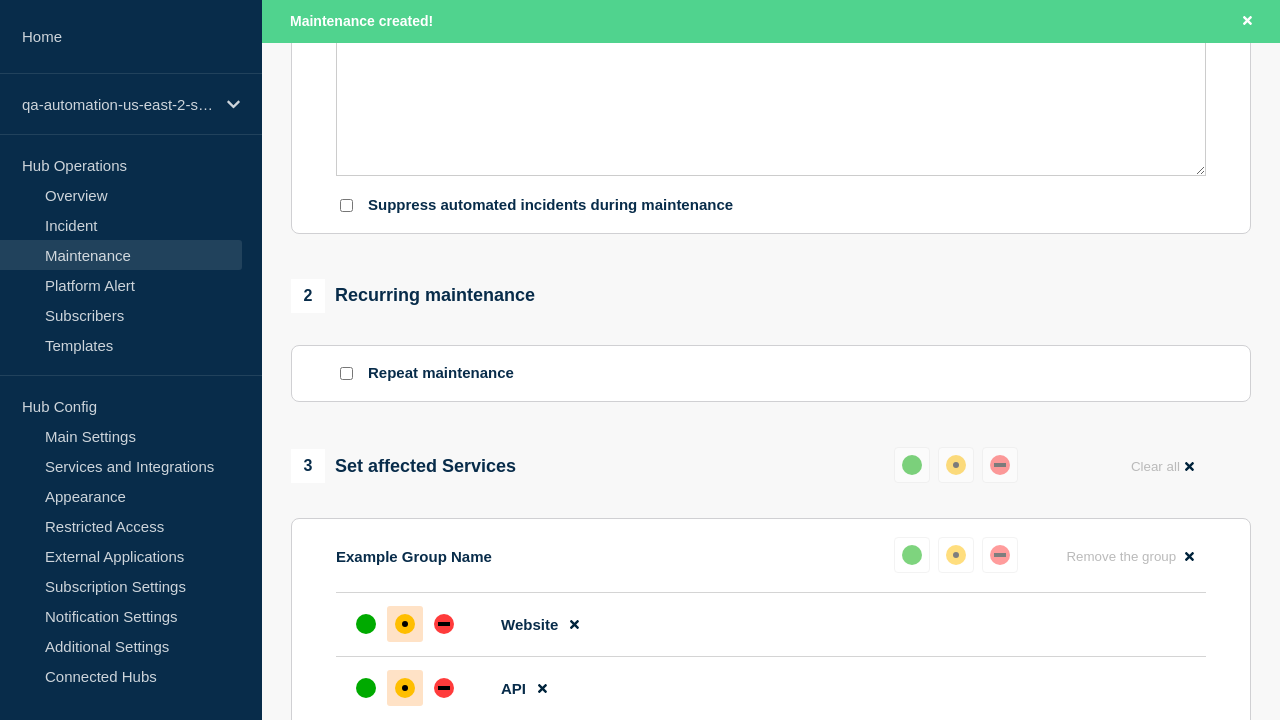 type on "Clamo consequatur amoveo. EDIT" 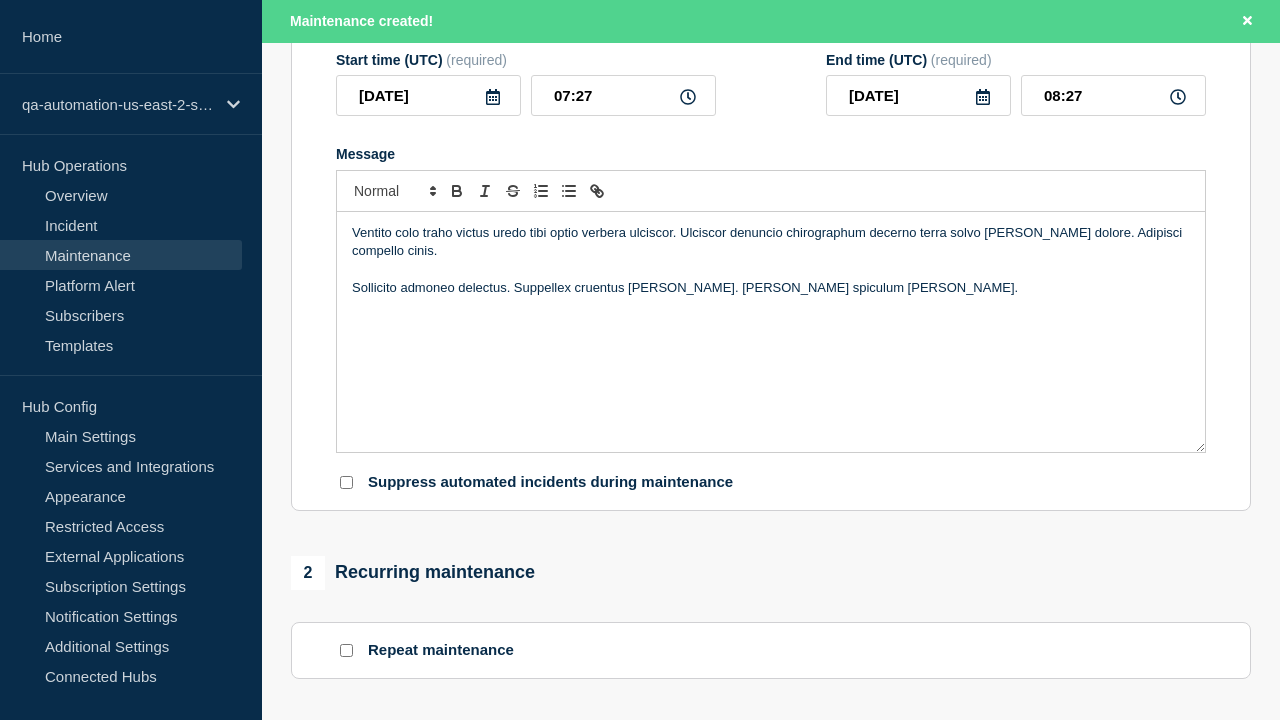 click on "Save & Publish" at bounding box center (405, 1359) 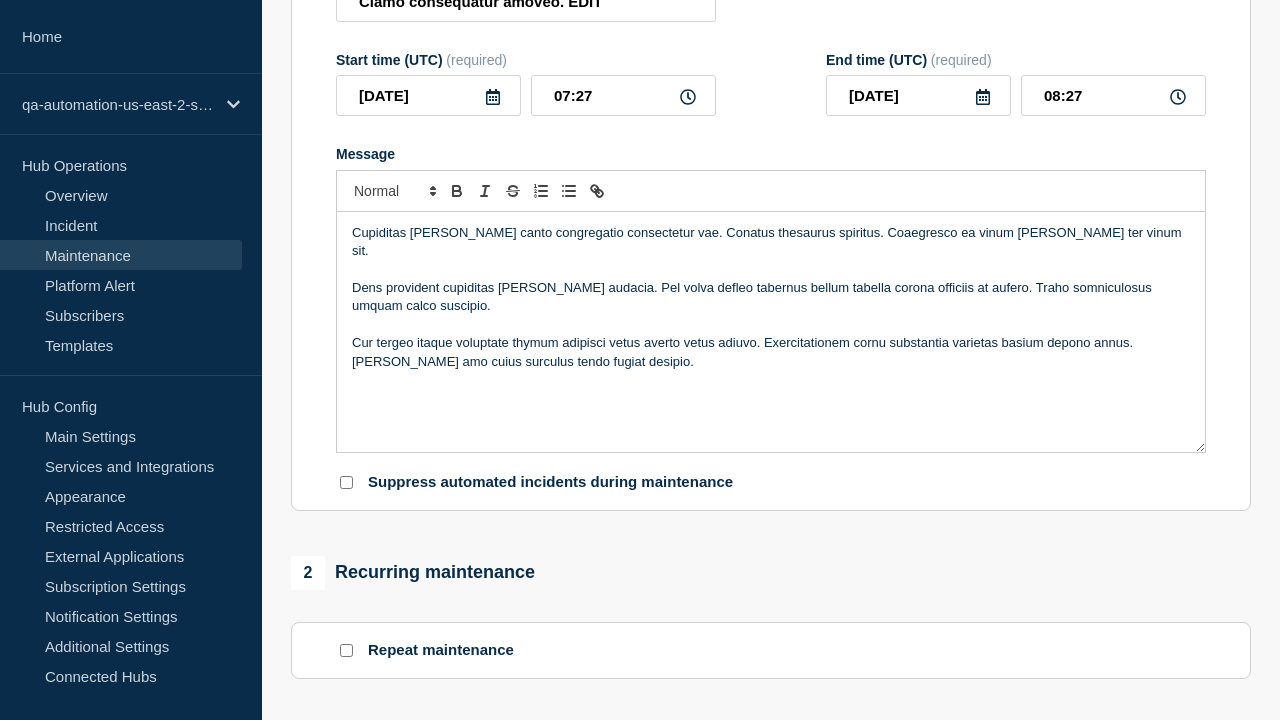 scroll, scrollTop: 1169, scrollLeft: 0, axis: vertical 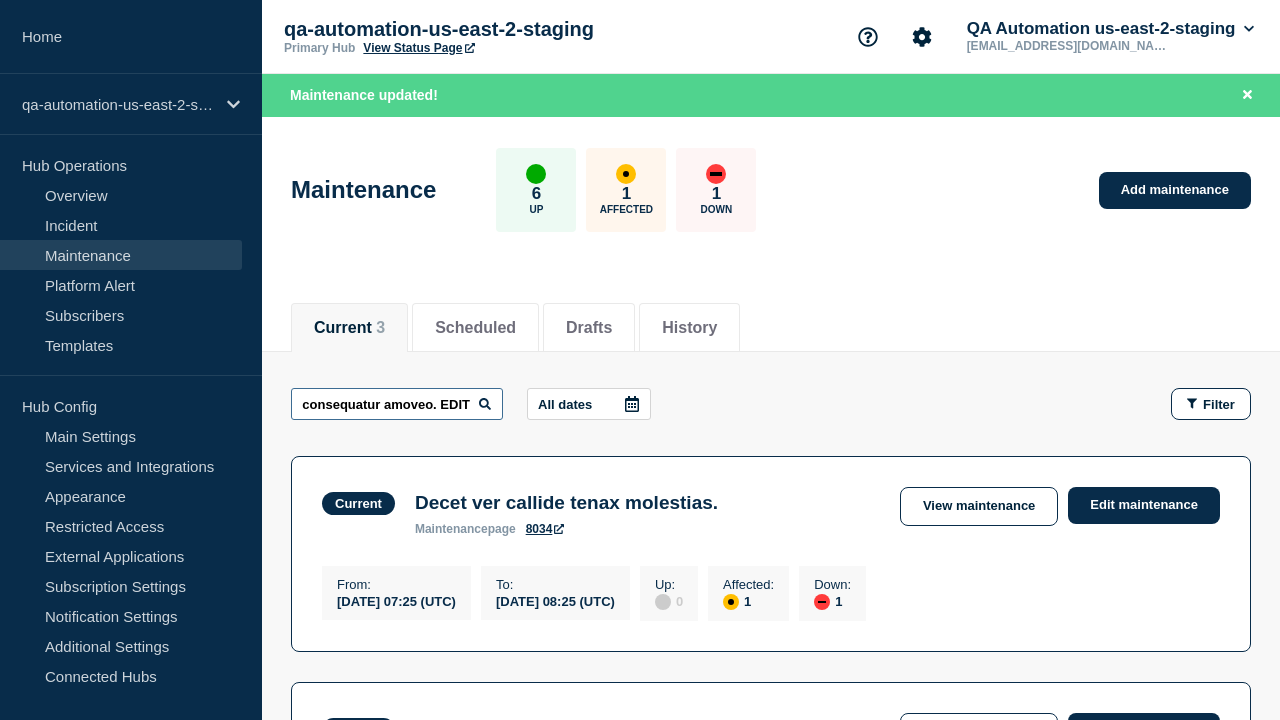 type on "Clamo consequatur amoveo. EDIT" 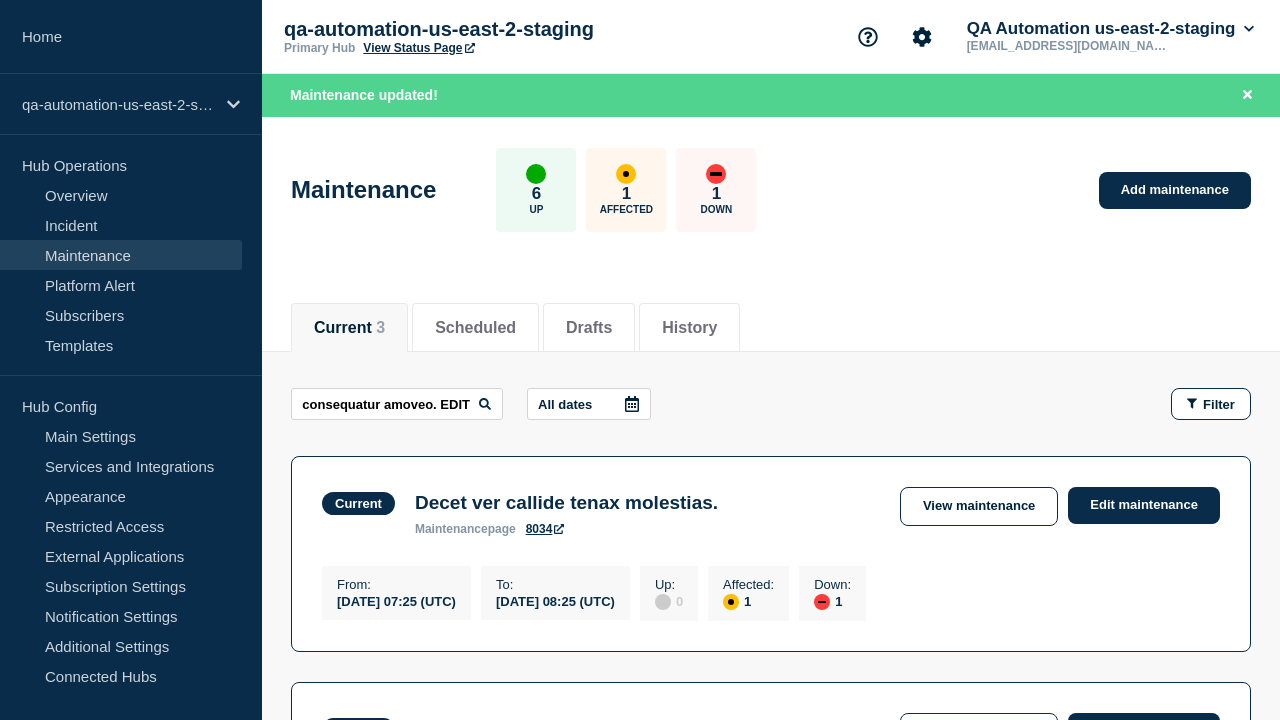 scroll, scrollTop: 0, scrollLeft: 0, axis: both 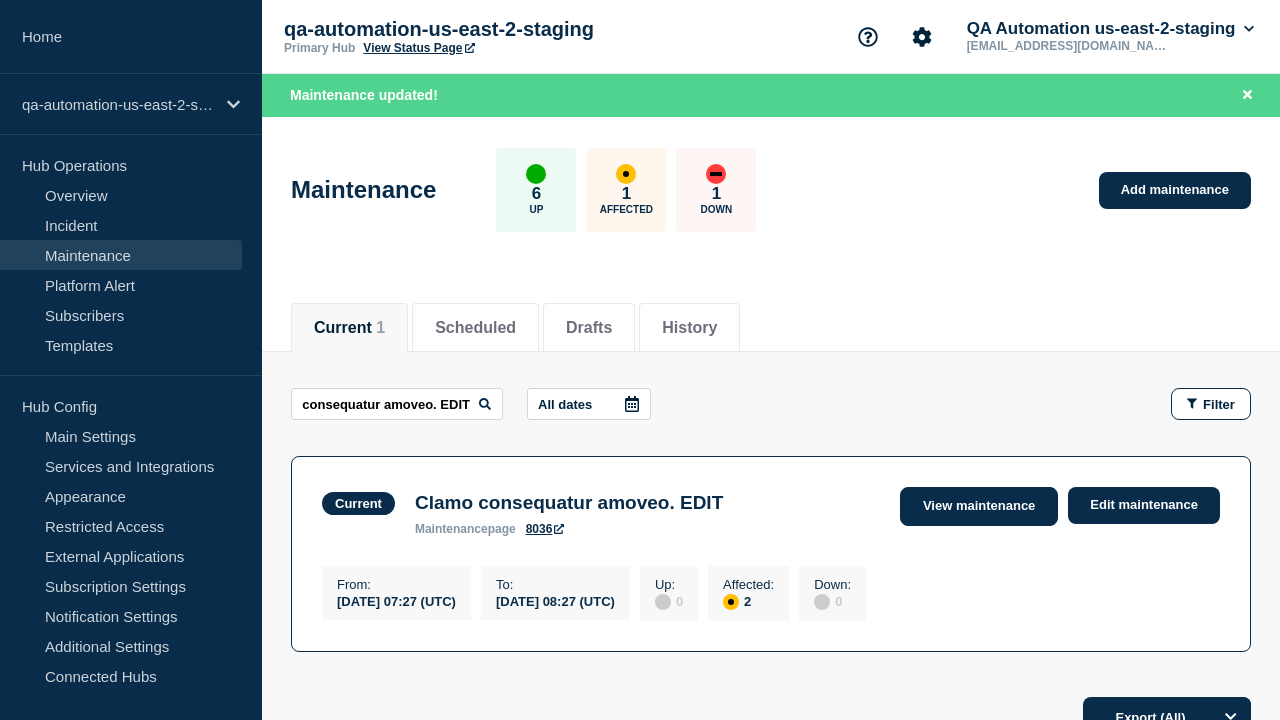 click on "View maintenance" at bounding box center [979, 506] 